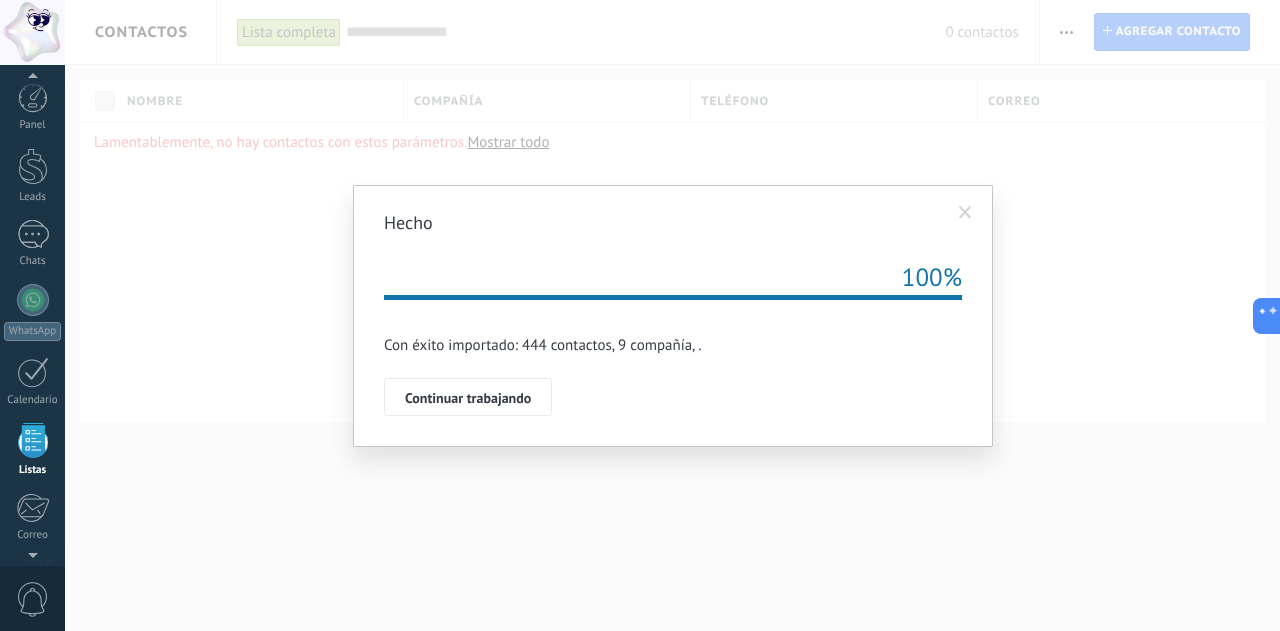 scroll, scrollTop: 0, scrollLeft: 0, axis: both 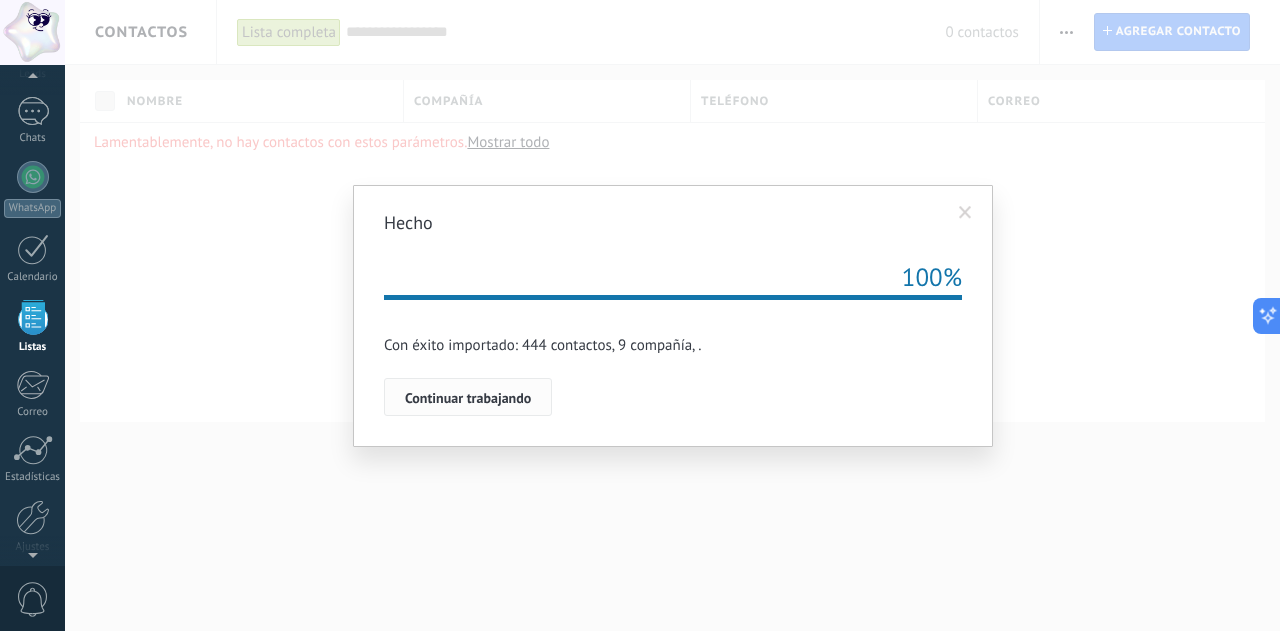 click on "Continuar trabajando" at bounding box center [468, 398] 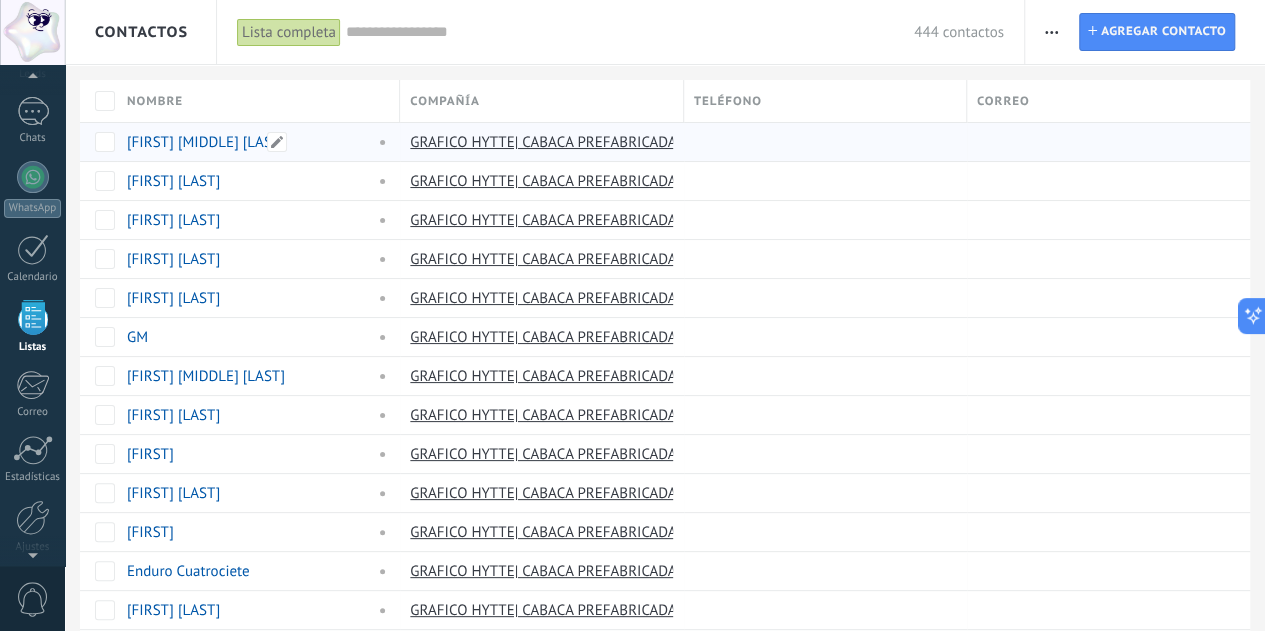 click on "[FIRST] [MIDDLE] [LAST]" at bounding box center [206, 142] 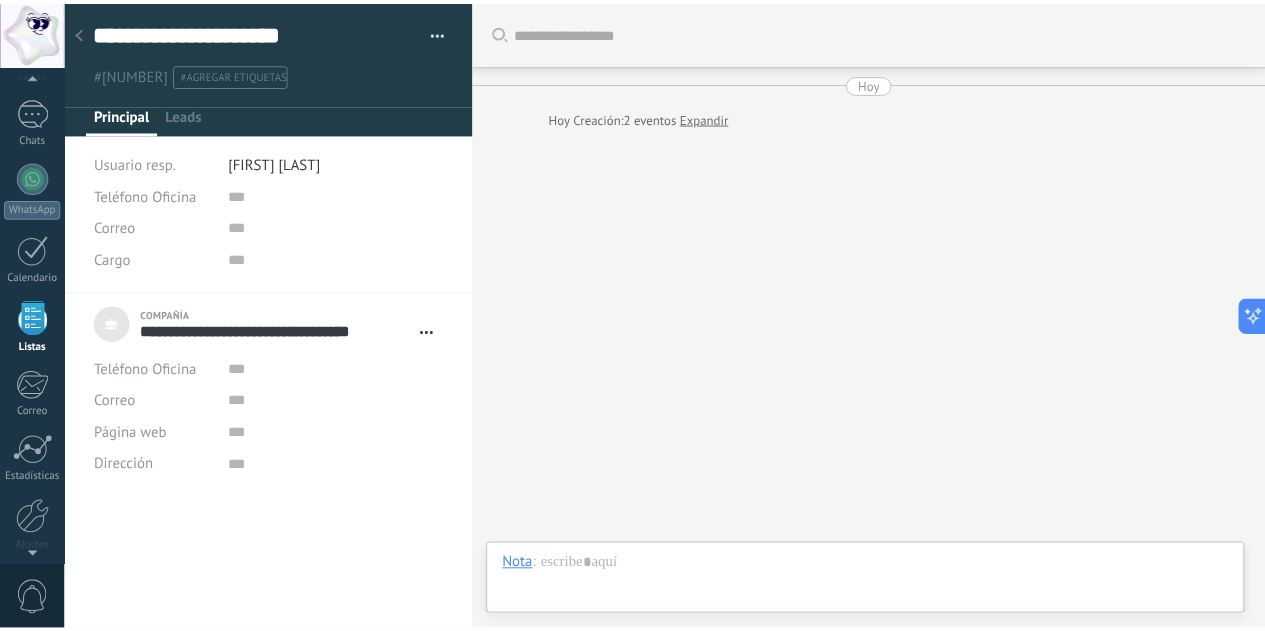 scroll, scrollTop: 20, scrollLeft: 0, axis: vertical 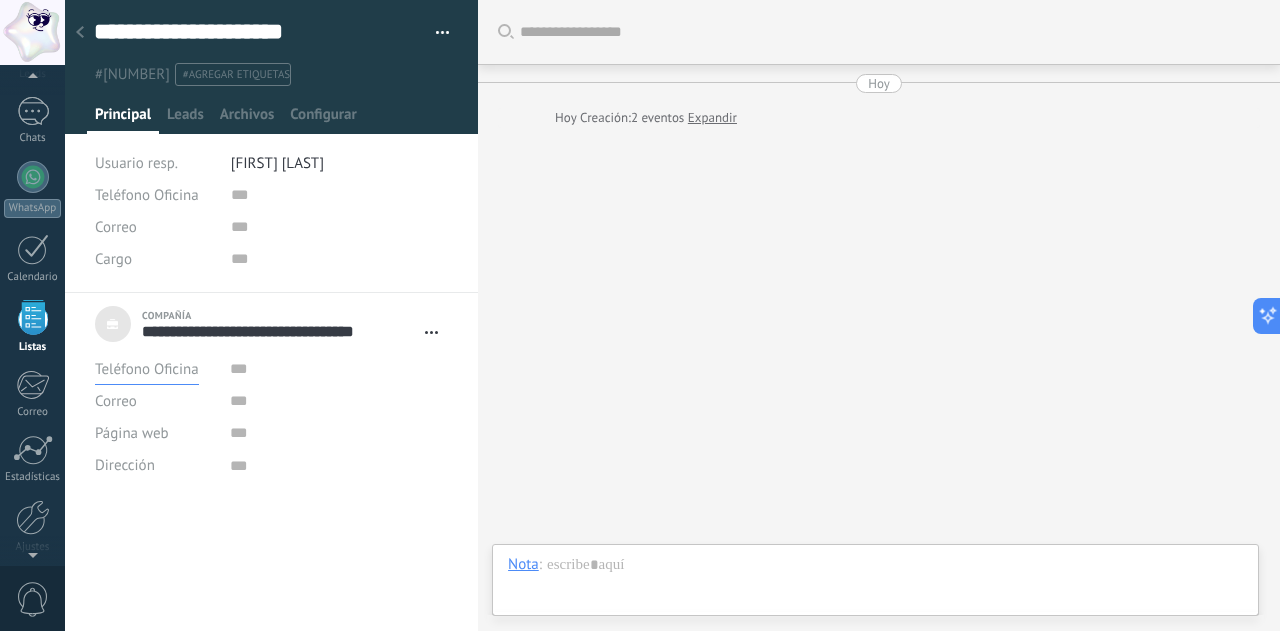 click on "Teléfono Oficina" at bounding box center (147, 369) 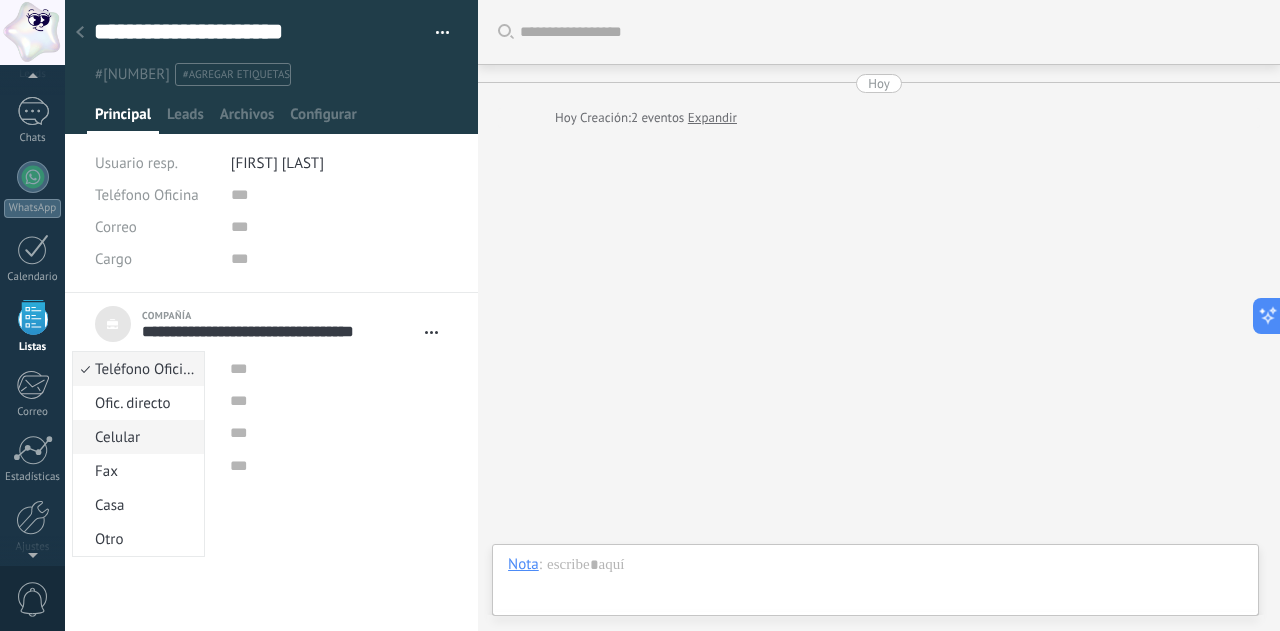 click on "Celular" at bounding box center [135, 437] 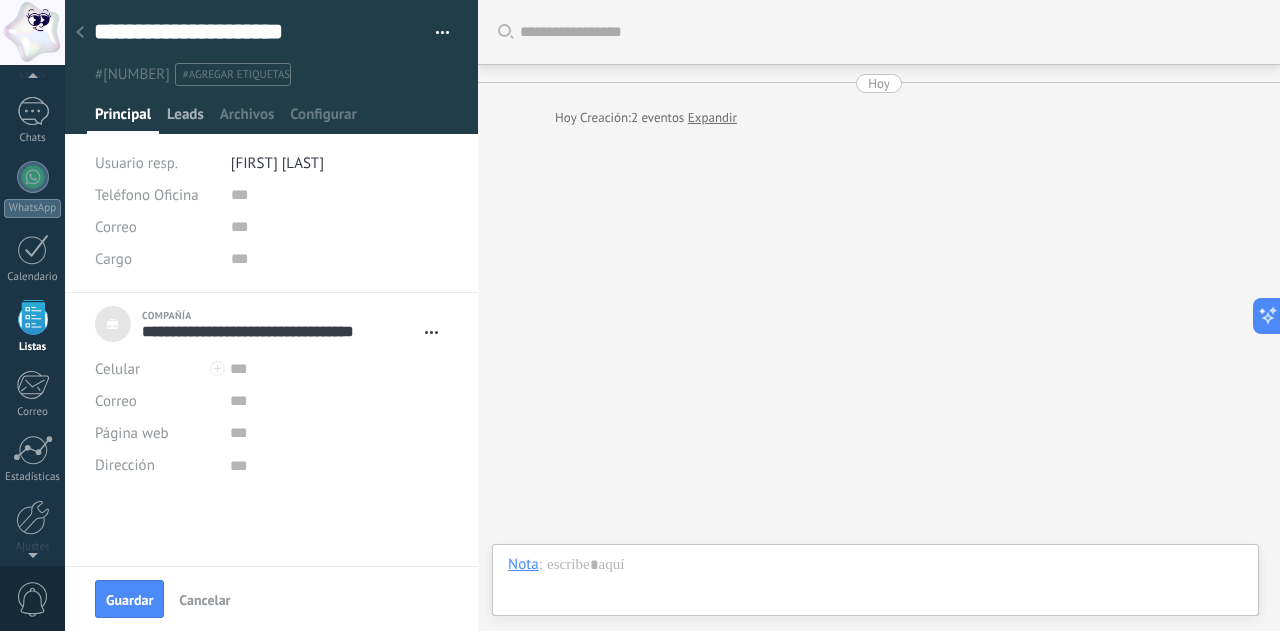 click on "Leads" at bounding box center [185, 119] 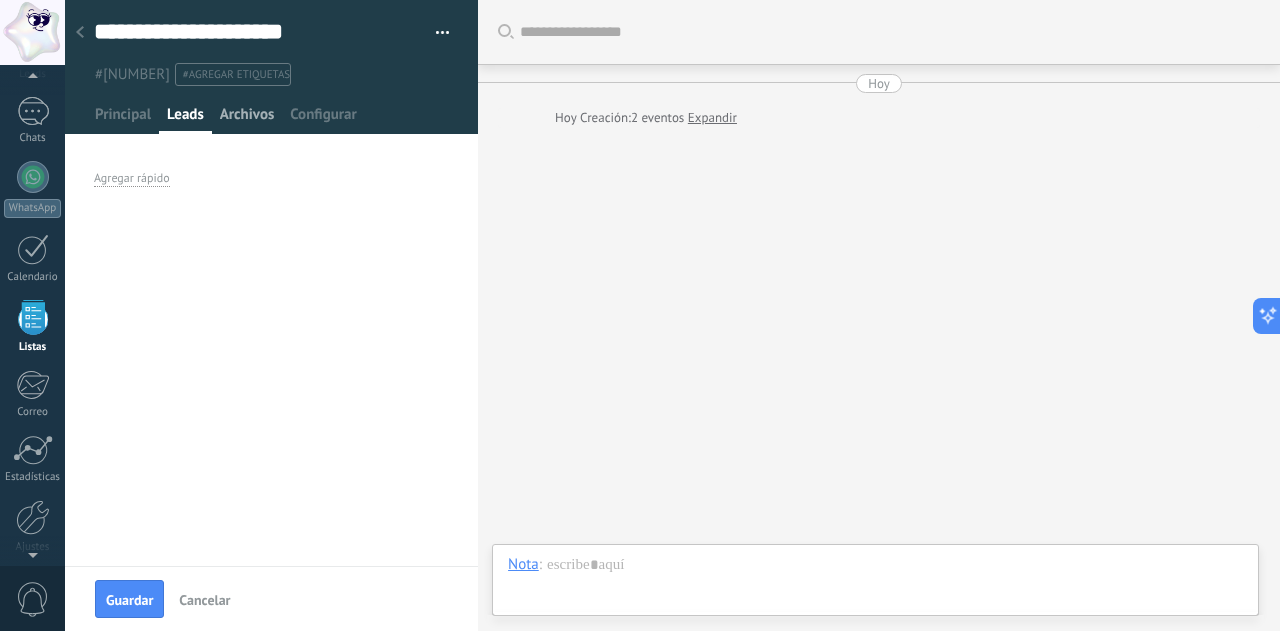 click on "Archivos" at bounding box center (247, 119) 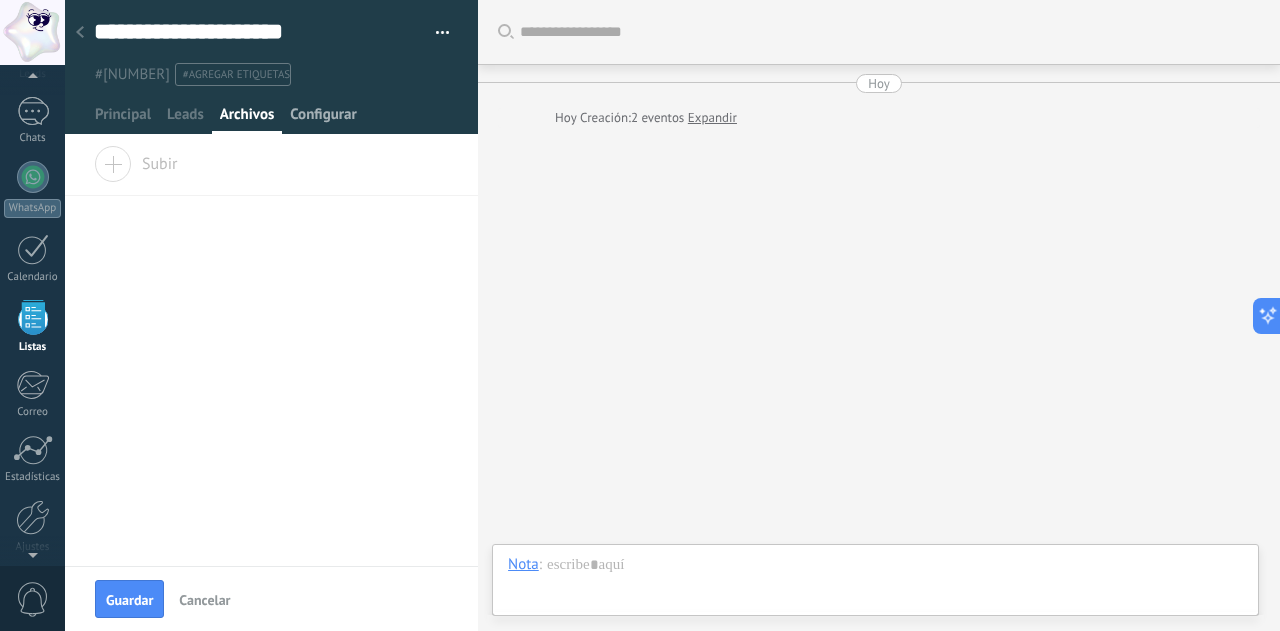 click on "Configurar" at bounding box center [323, 119] 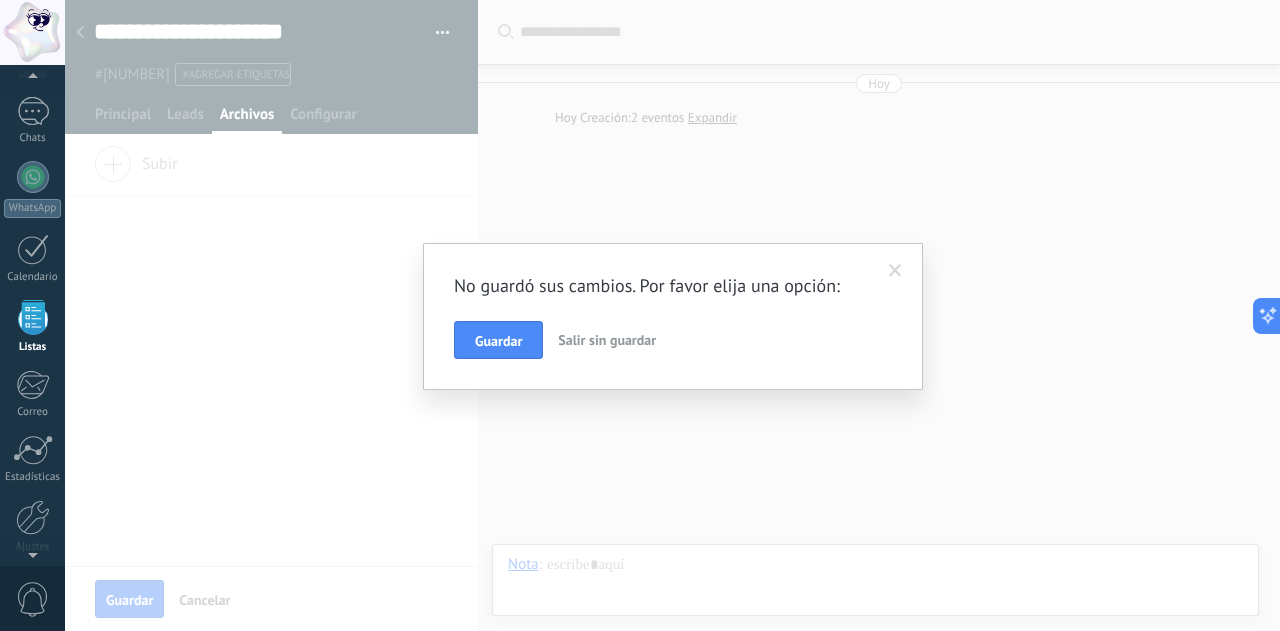 click at bounding box center [895, 271] 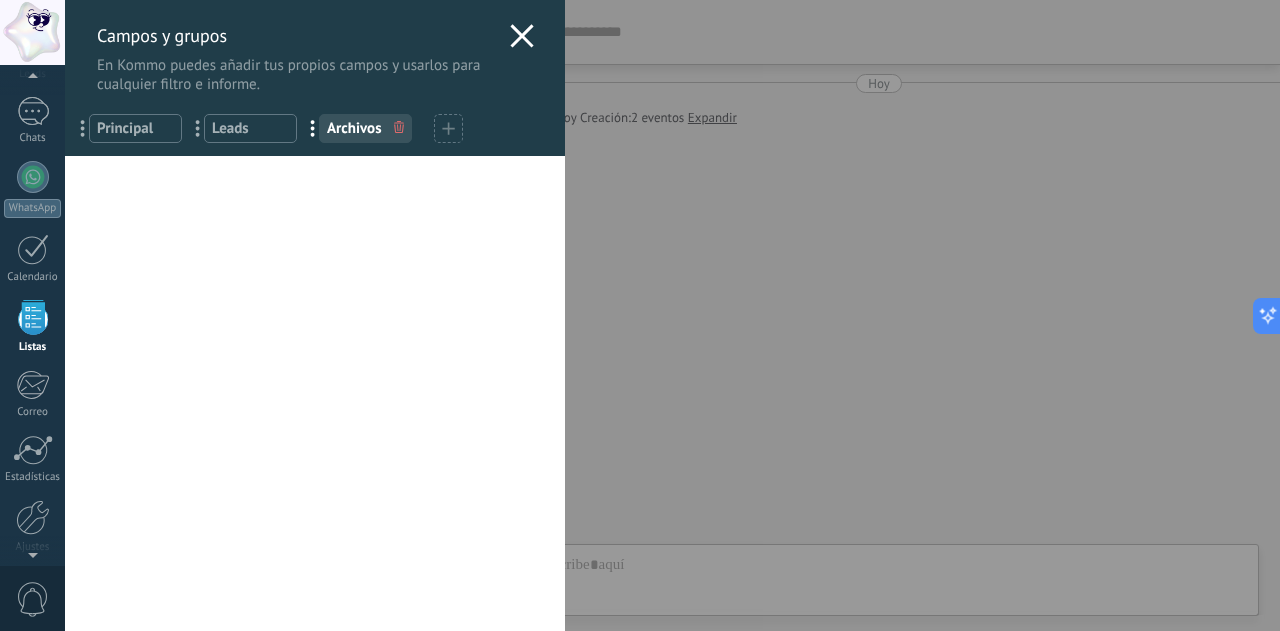 click 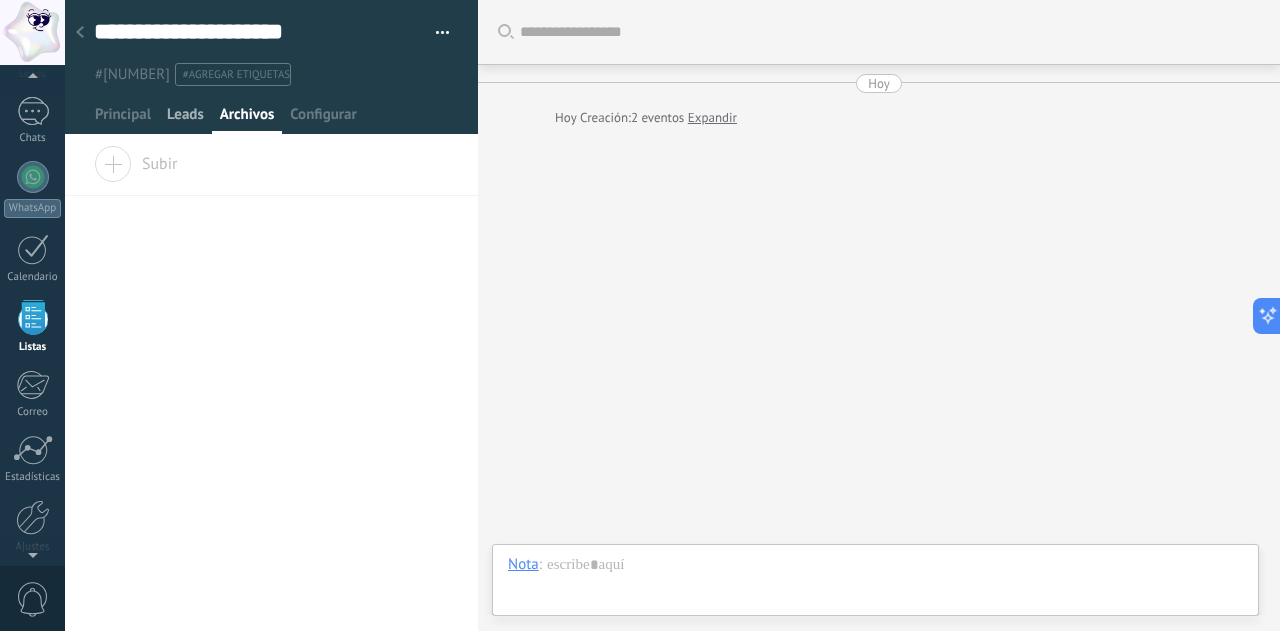 click on "Leads" at bounding box center (185, 119) 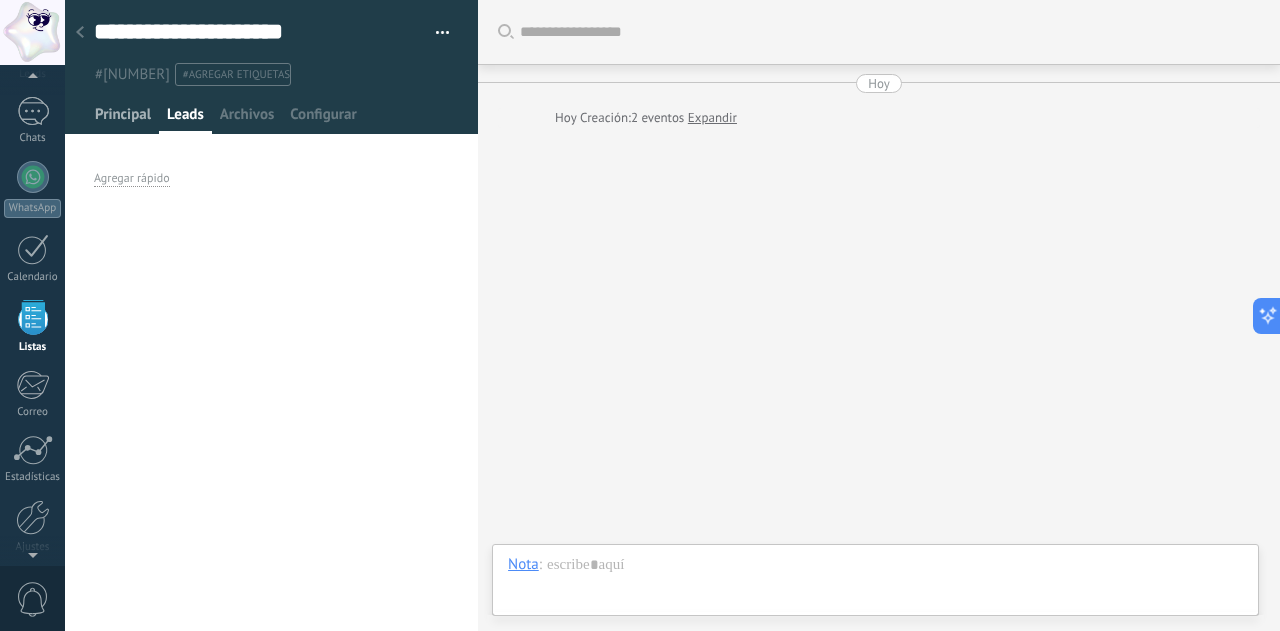 click on "Principal" at bounding box center (123, 119) 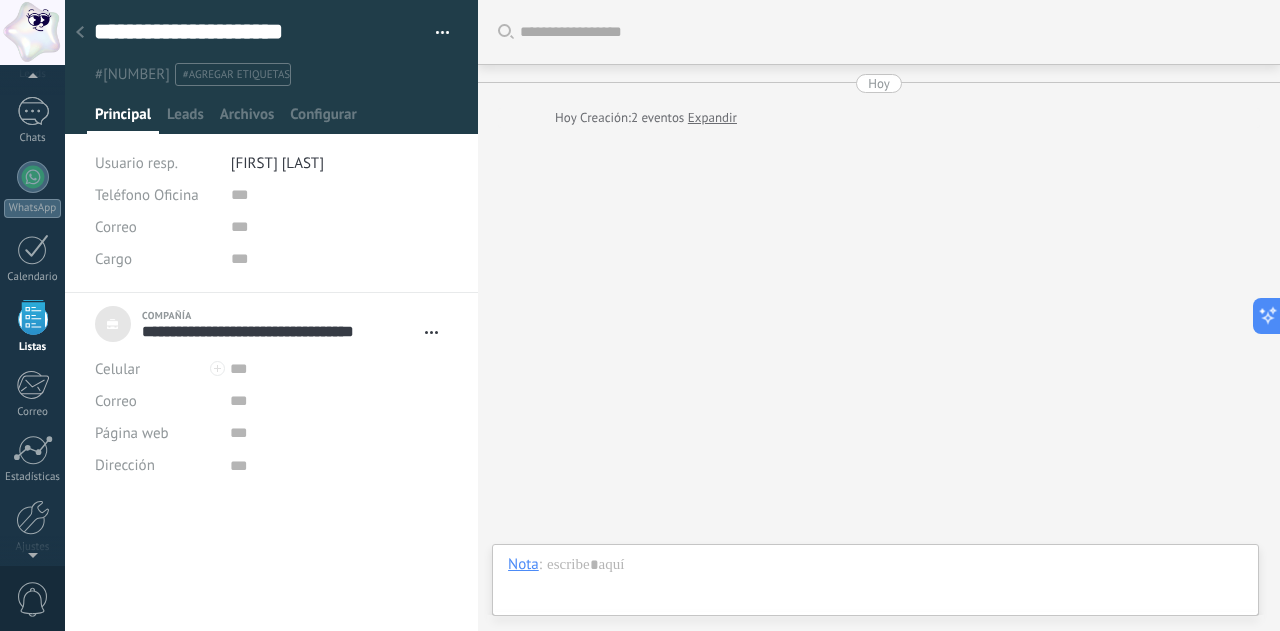 click at bounding box center (443, 36) 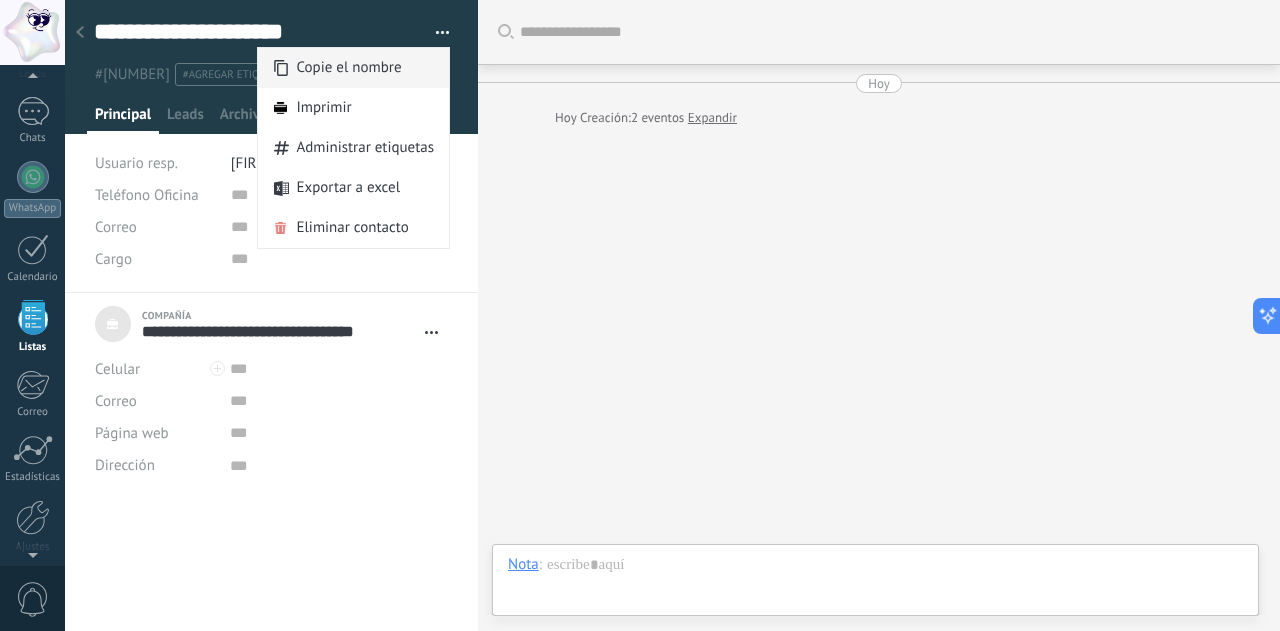 click on "Copie el nombre" at bounding box center [348, 68] 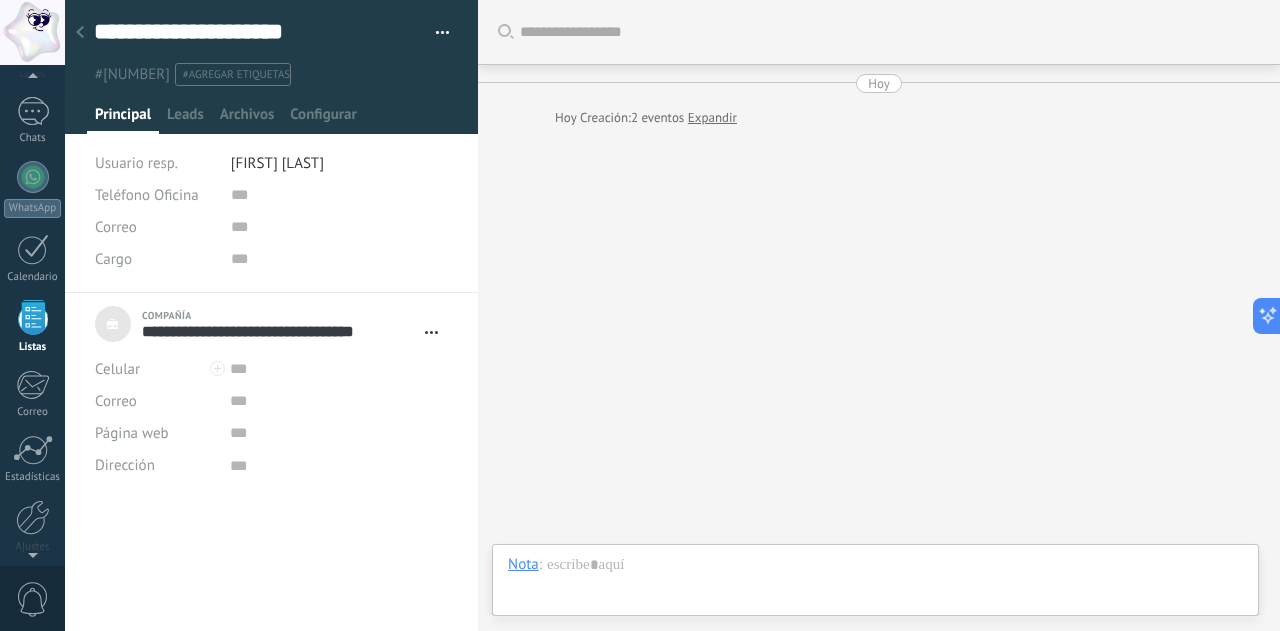 click on "**********" at bounding box center [272, 43] 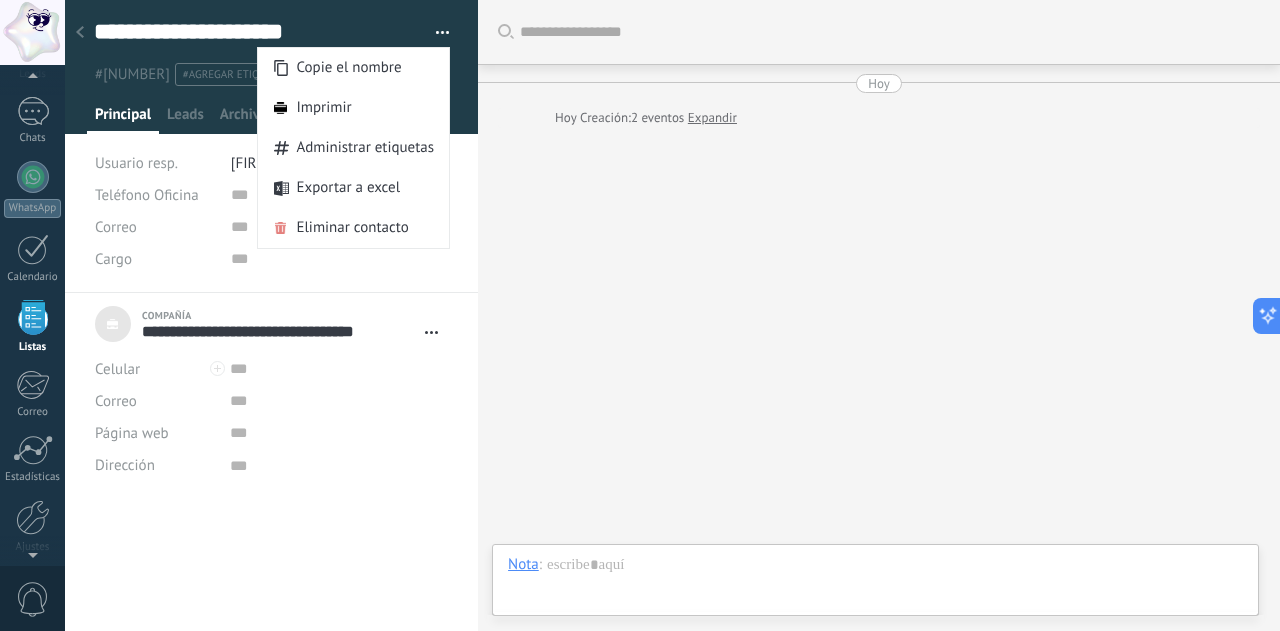 click at bounding box center [435, 33] 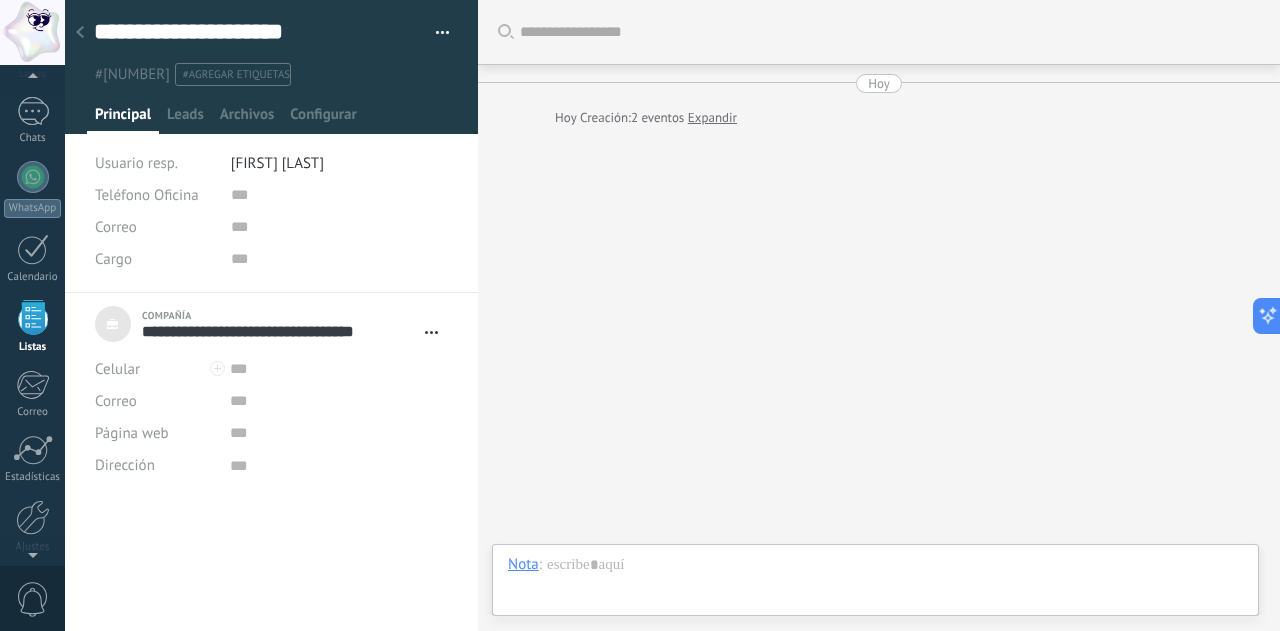 click 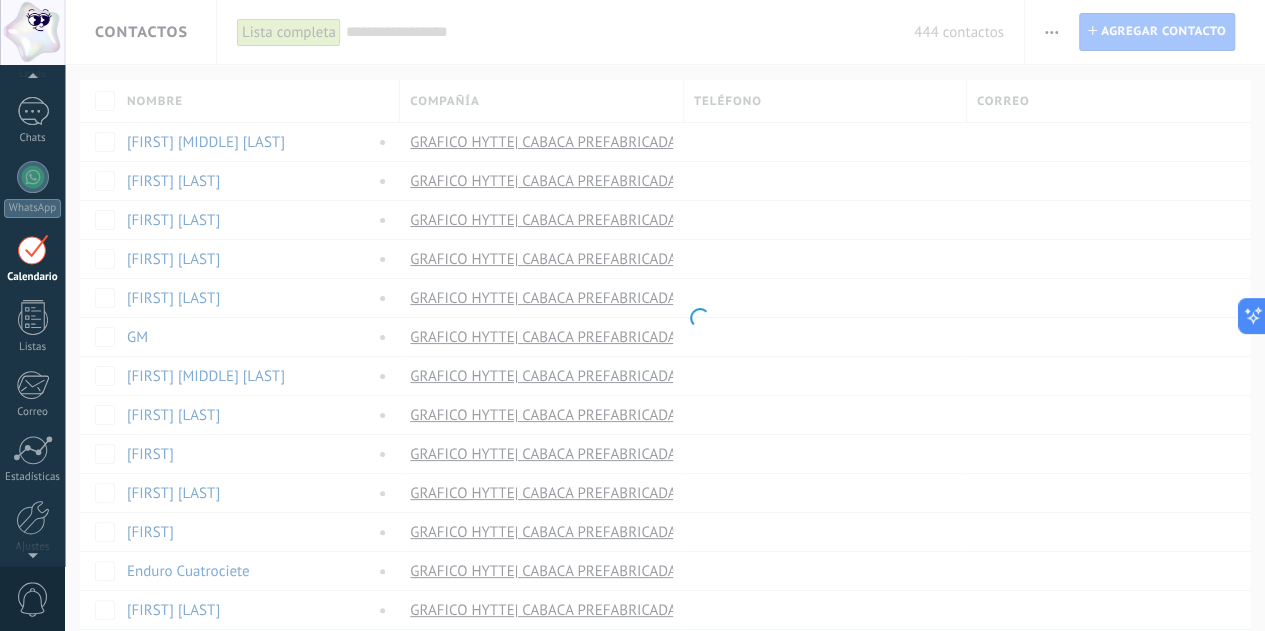 scroll, scrollTop: 57, scrollLeft: 0, axis: vertical 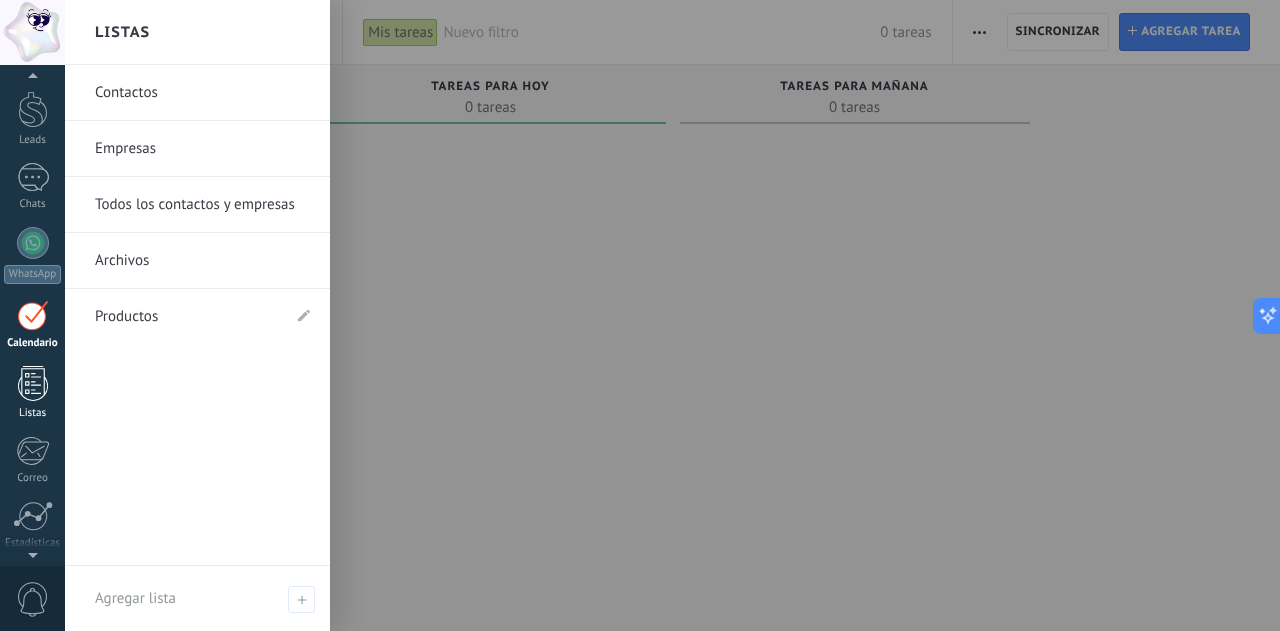 click at bounding box center (33, 383) 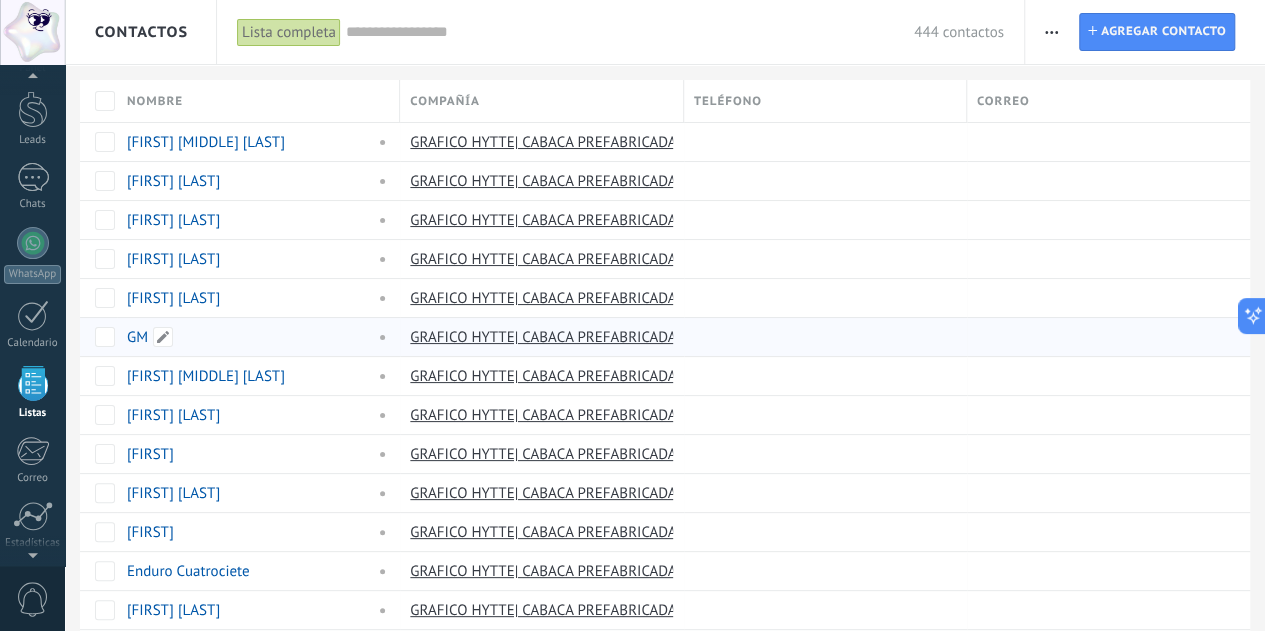 scroll, scrollTop: 123, scrollLeft: 0, axis: vertical 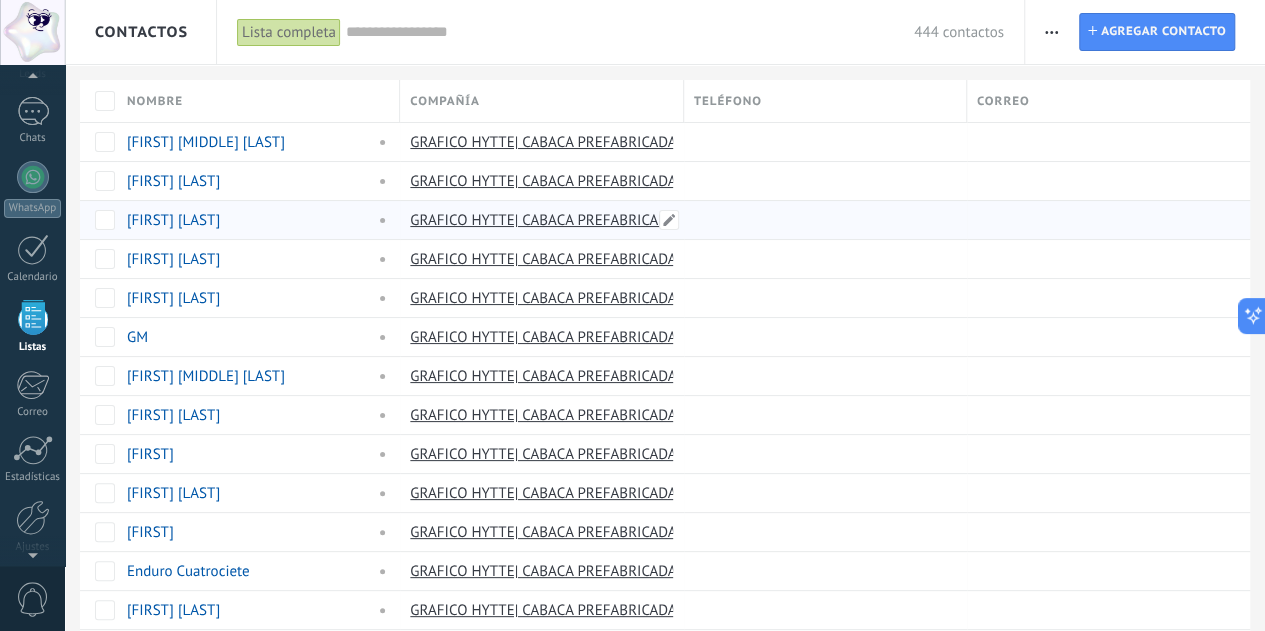 click on "GRAFICO HYTTE| CABAСA PREFABRICADAS" at bounding box center (547, 220) 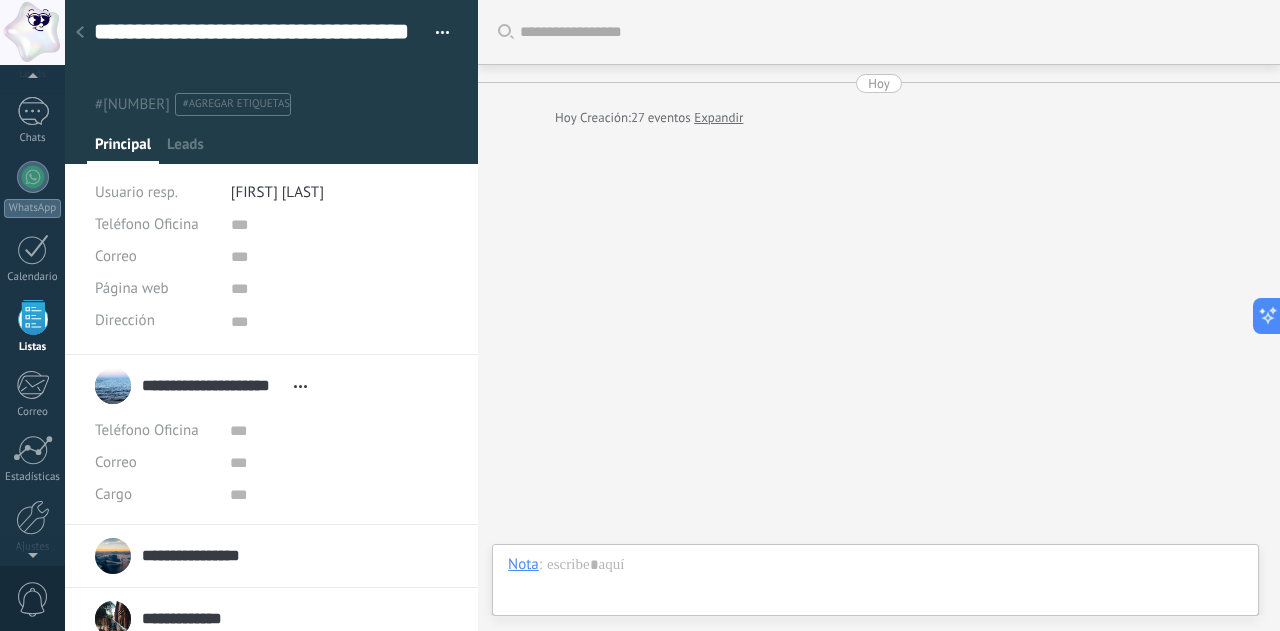 scroll, scrollTop: 20, scrollLeft: 0, axis: vertical 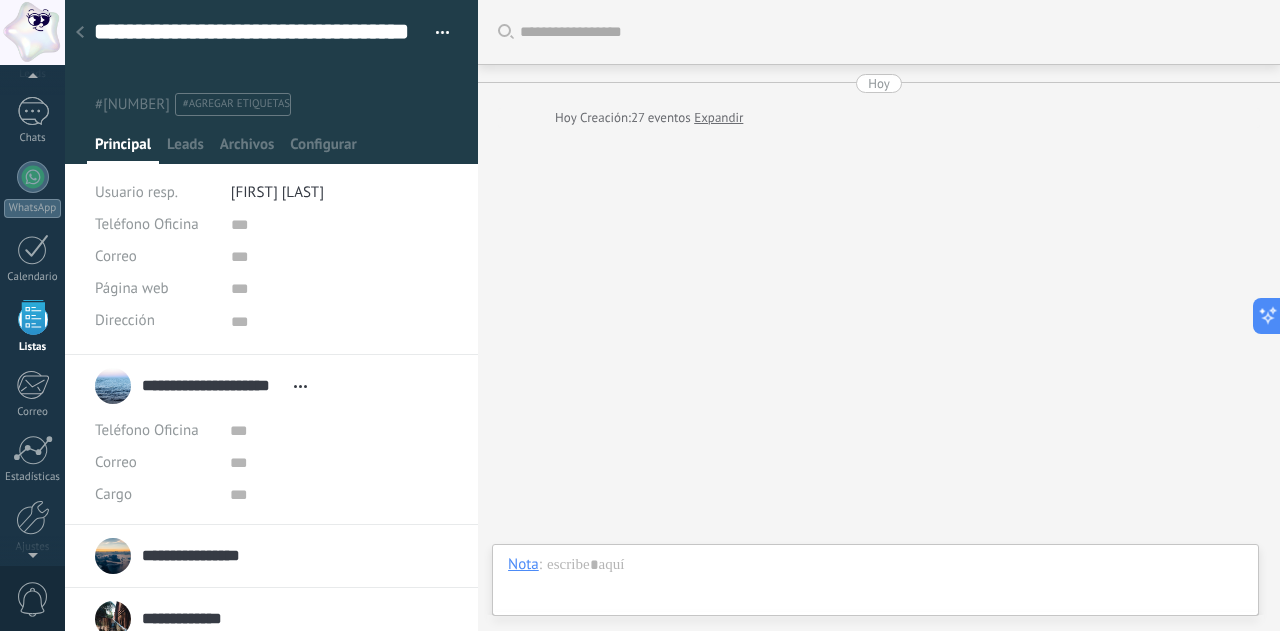 click at bounding box center [80, 33] 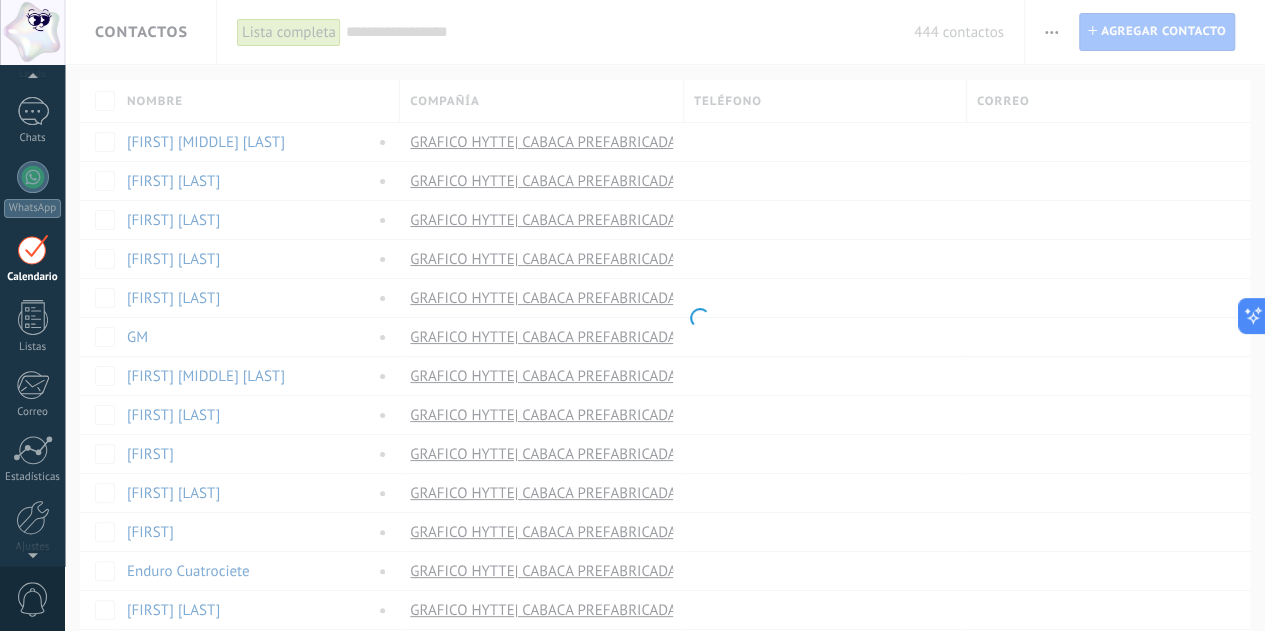 scroll, scrollTop: 57, scrollLeft: 0, axis: vertical 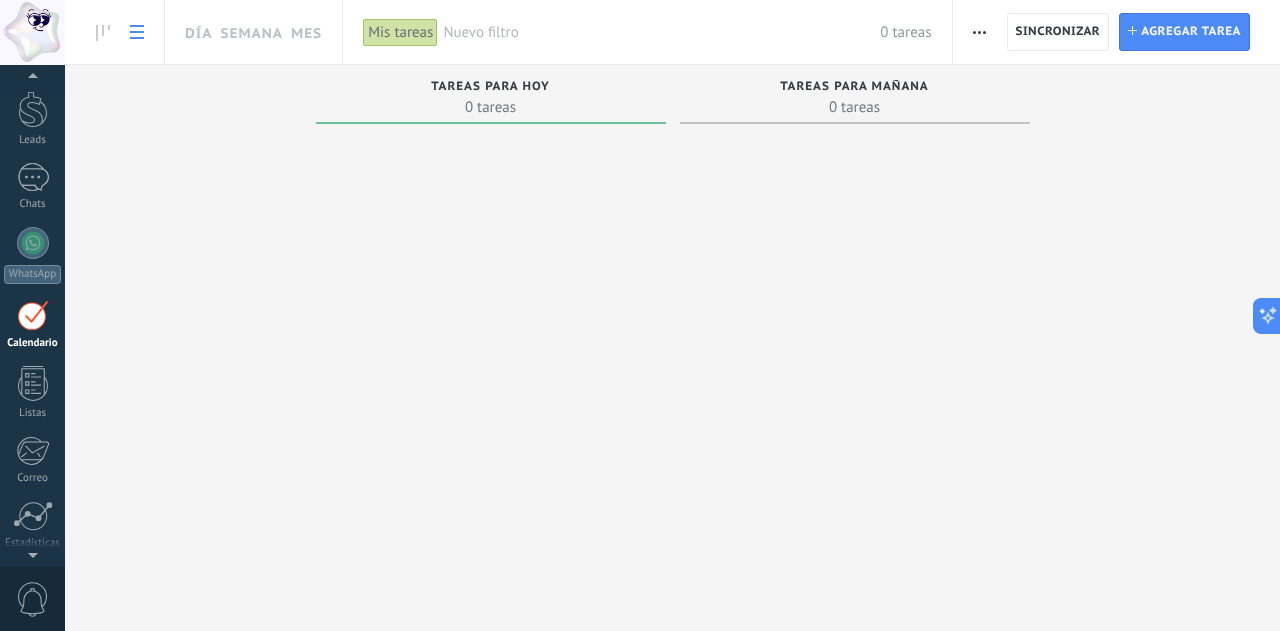 click at bounding box center [137, 32] 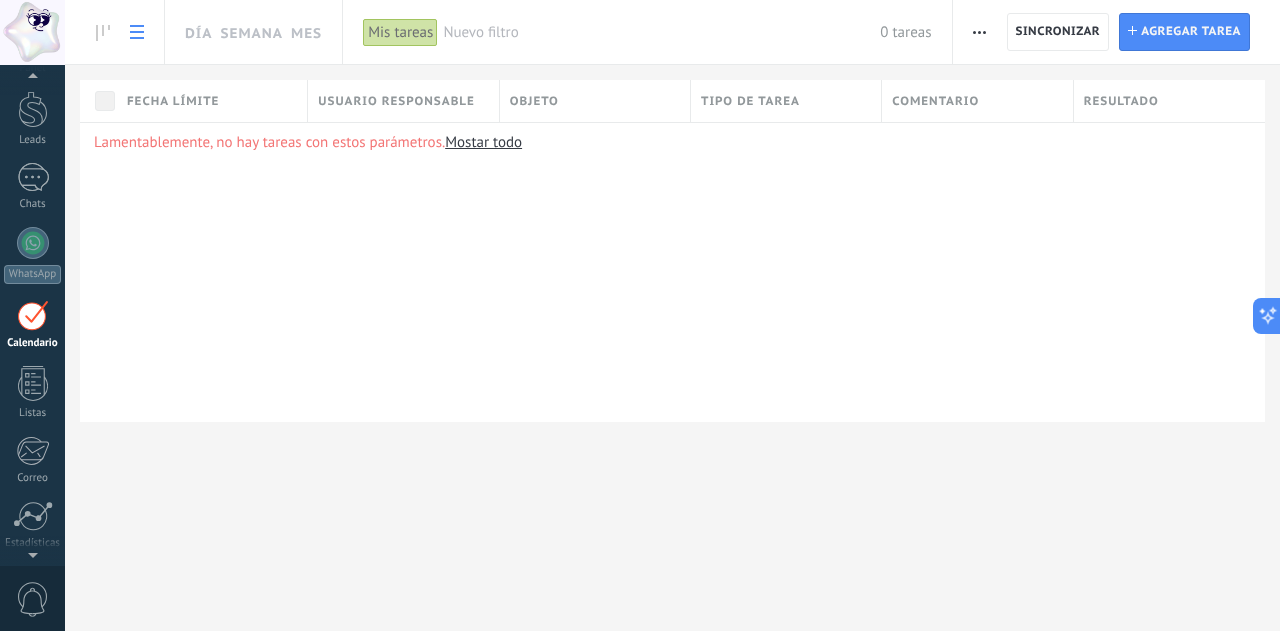 click at bounding box center (137, 32) 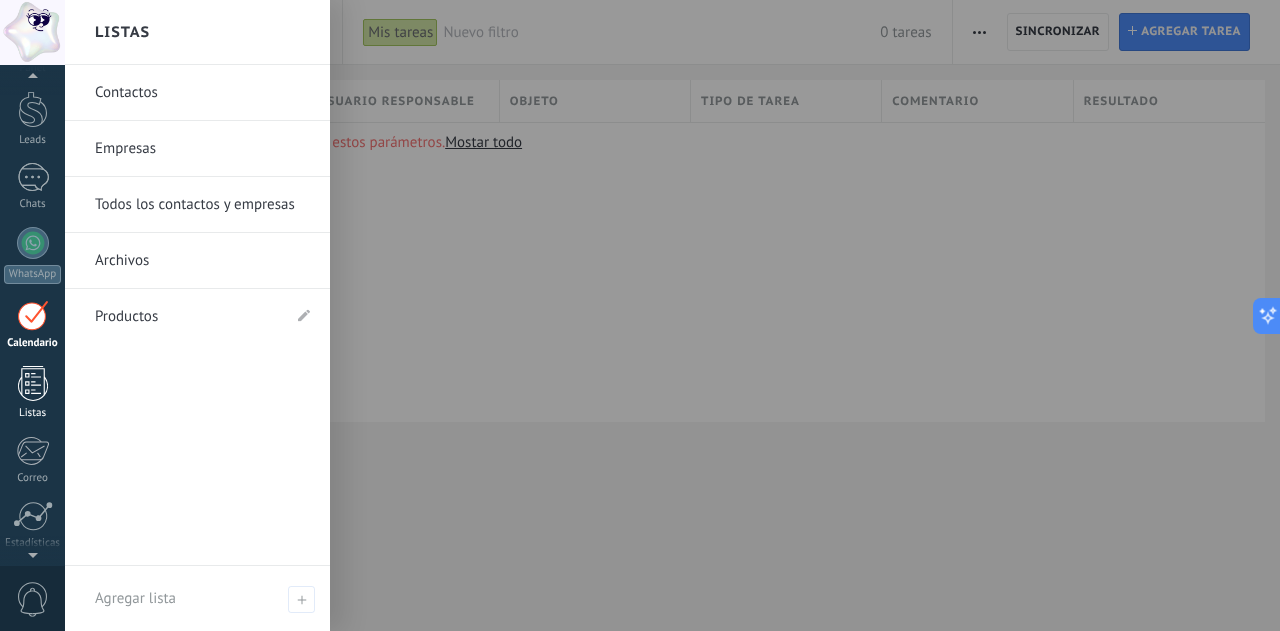 click at bounding box center (33, 383) 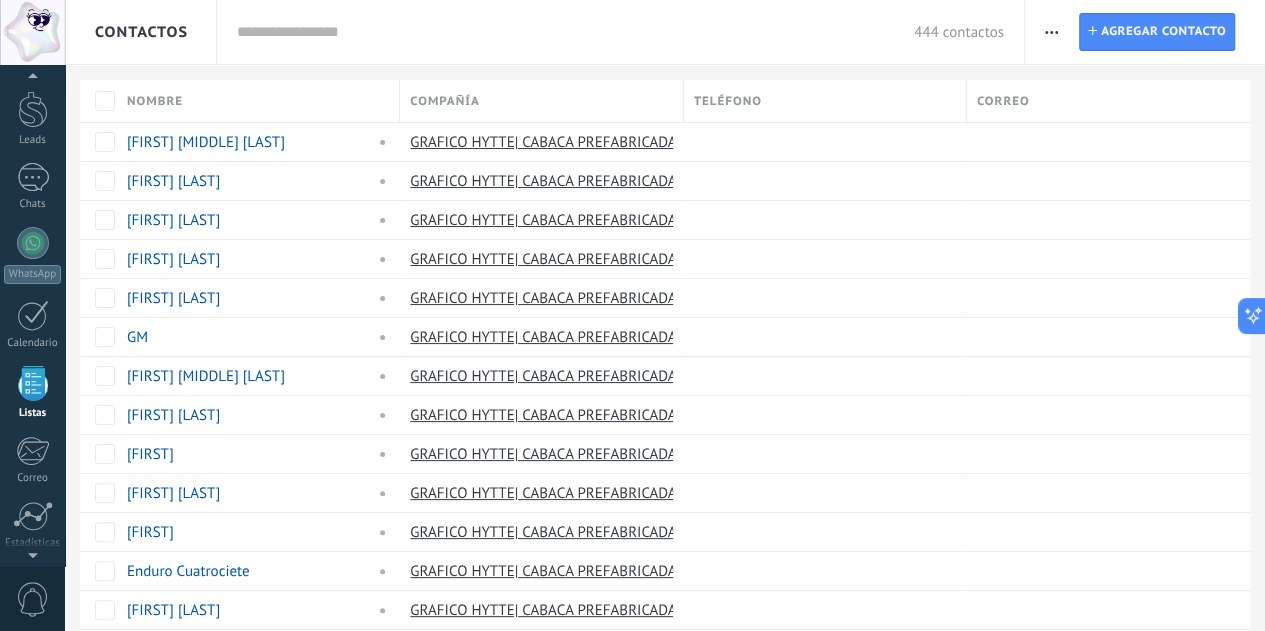 click at bounding box center [33, 383] 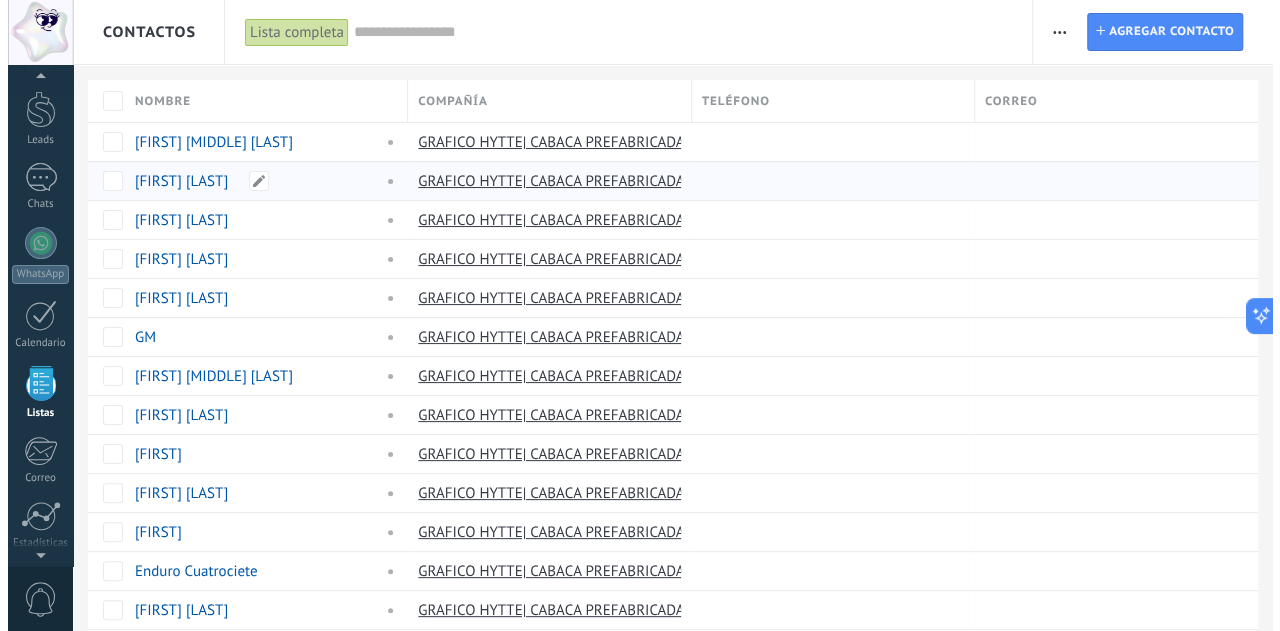 scroll, scrollTop: 123, scrollLeft: 0, axis: vertical 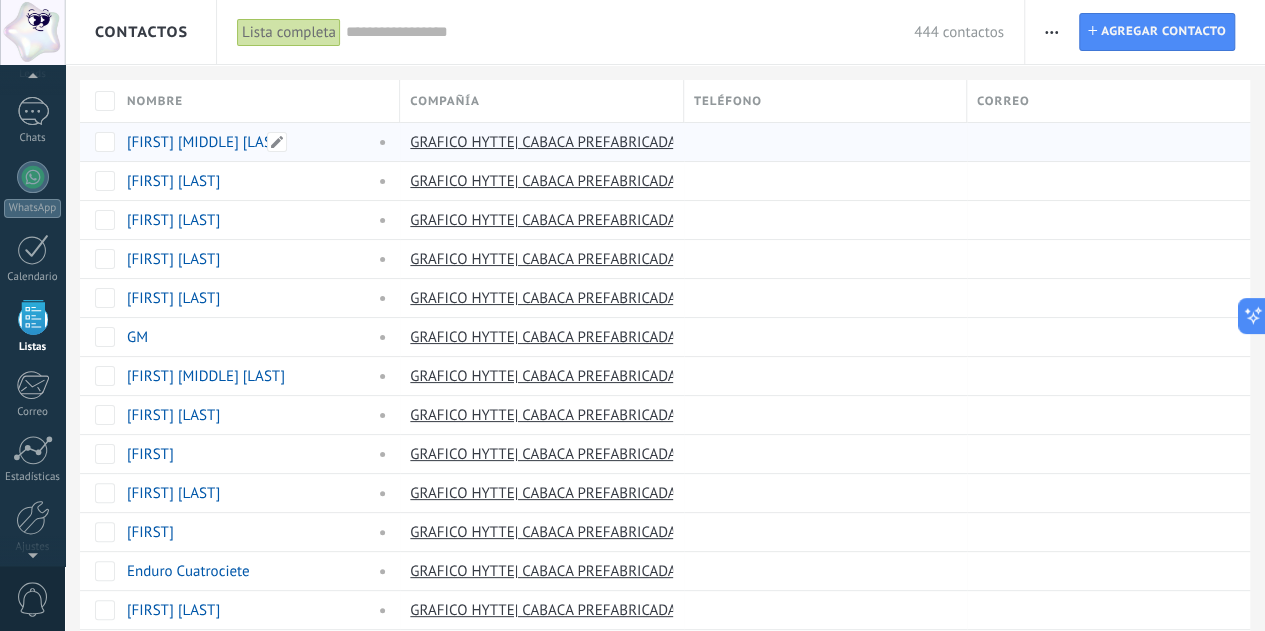 click on "[FIRST] [MIDDLE] [LAST]" at bounding box center [206, 142] 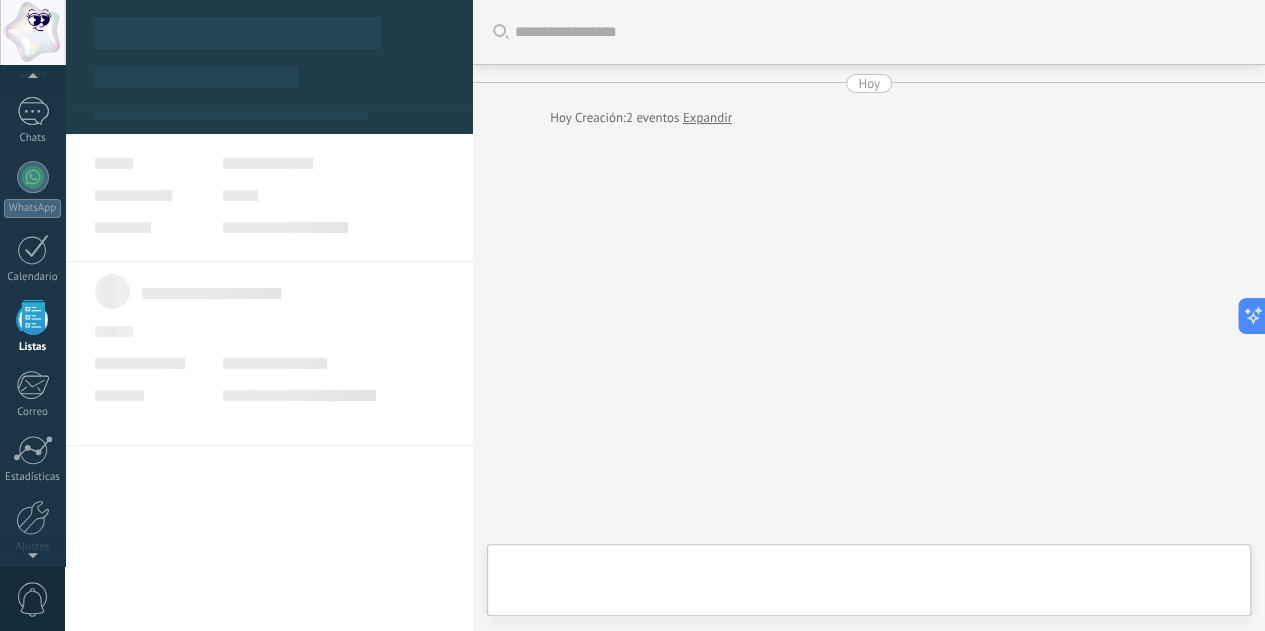 type on "***" 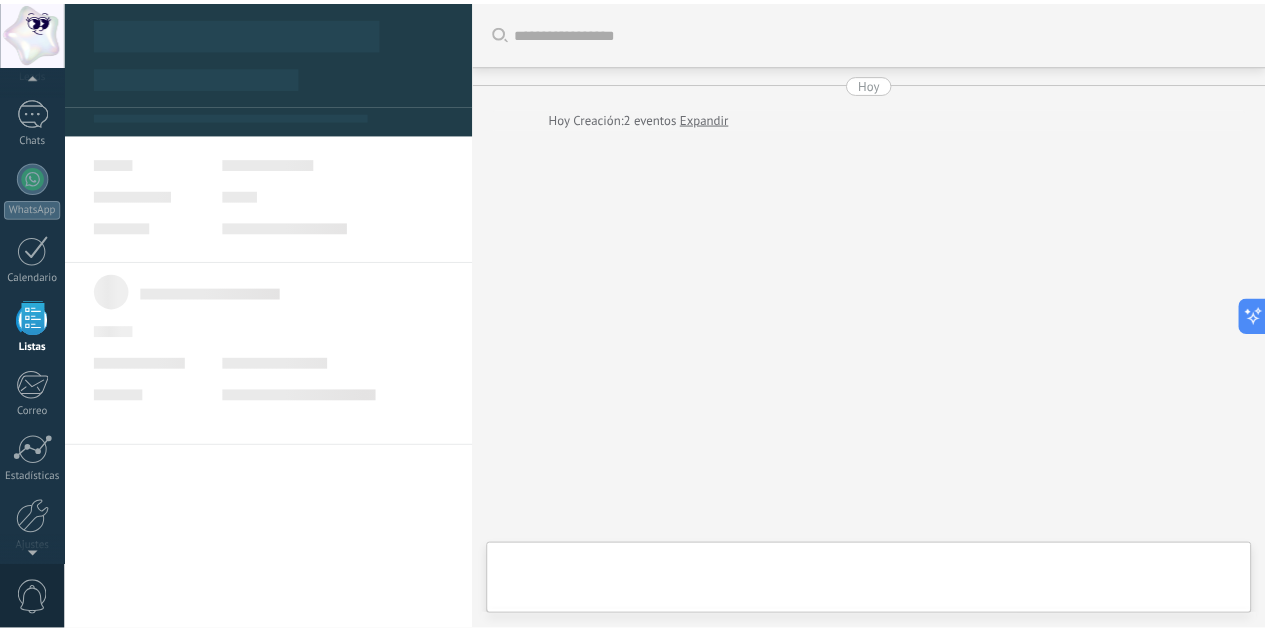 scroll, scrollTop: 20, scrollLeft: 0, axis: vertical 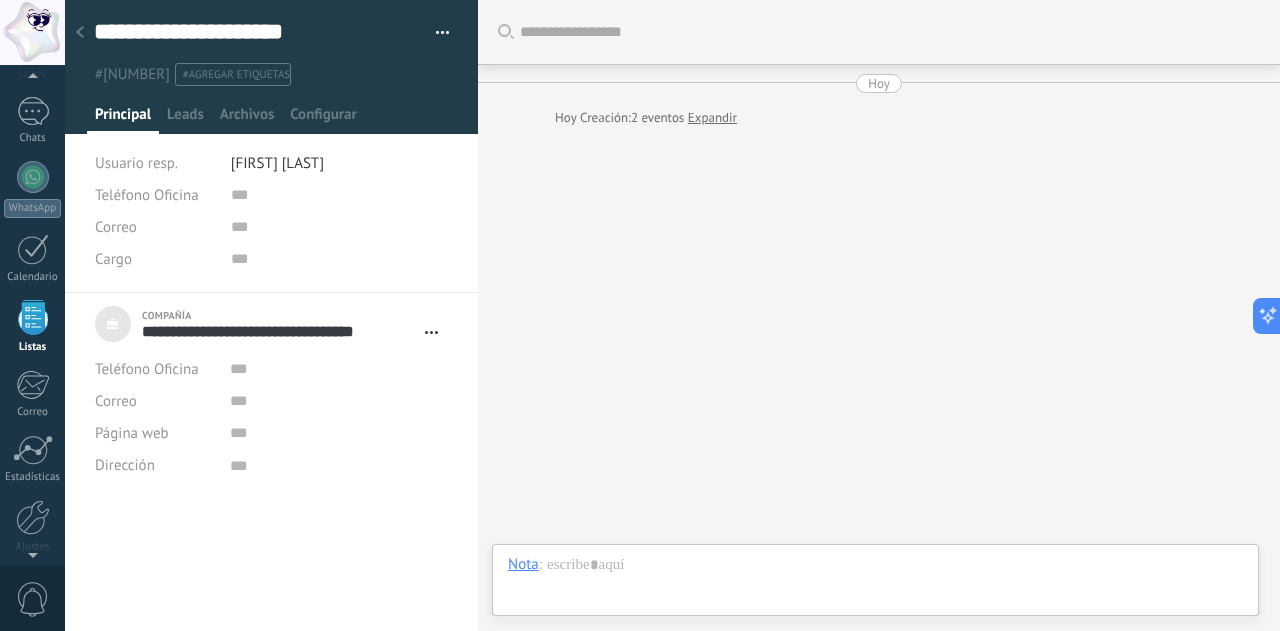 click on "**********" at bounding box center [272, 43] 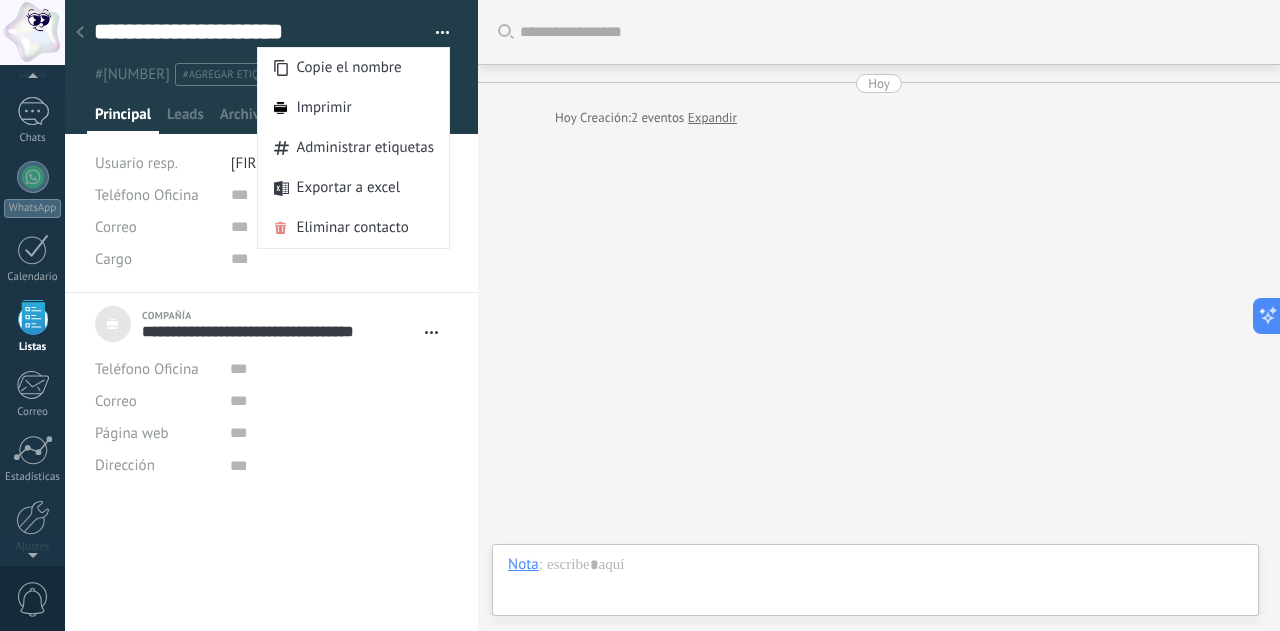 click at bounding box center [435, 33] 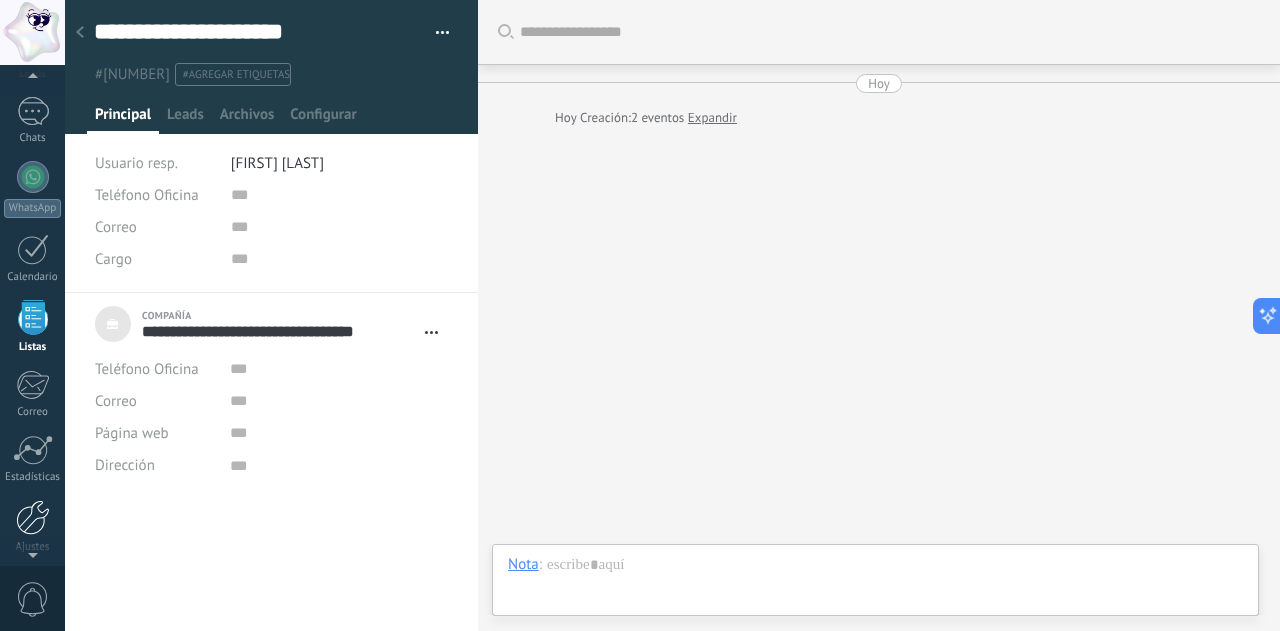 click at bounding box center [33, 517] 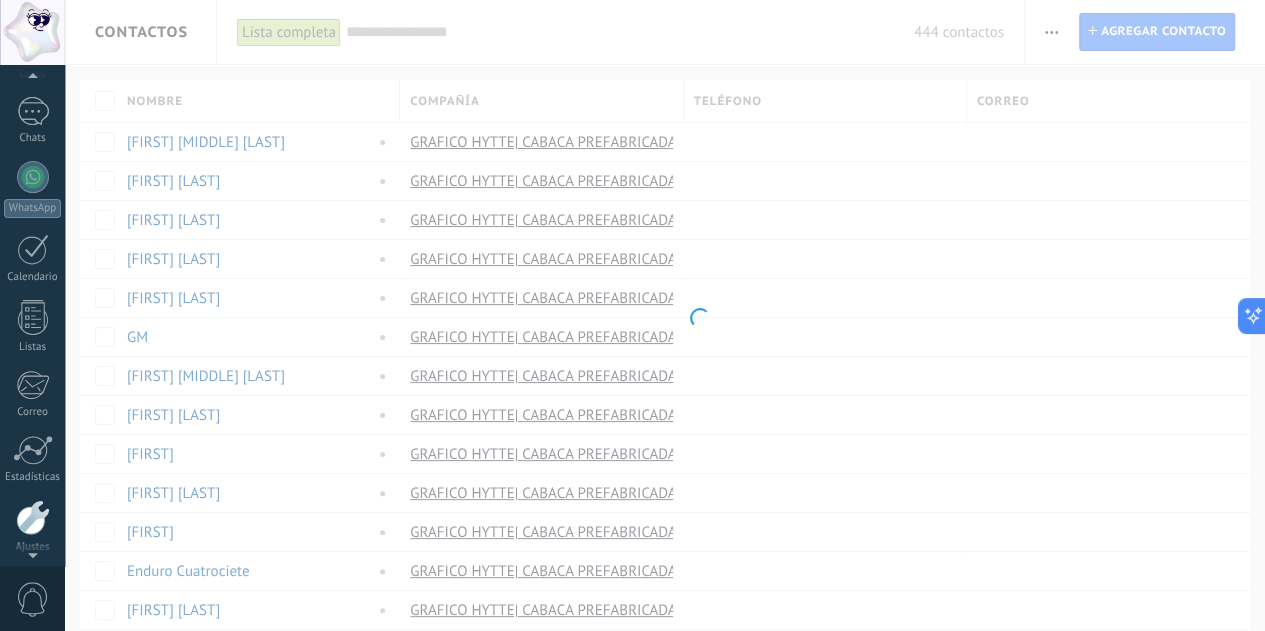 scroll, scrollTop: 199, scrollLeft: 0, axis: vertical 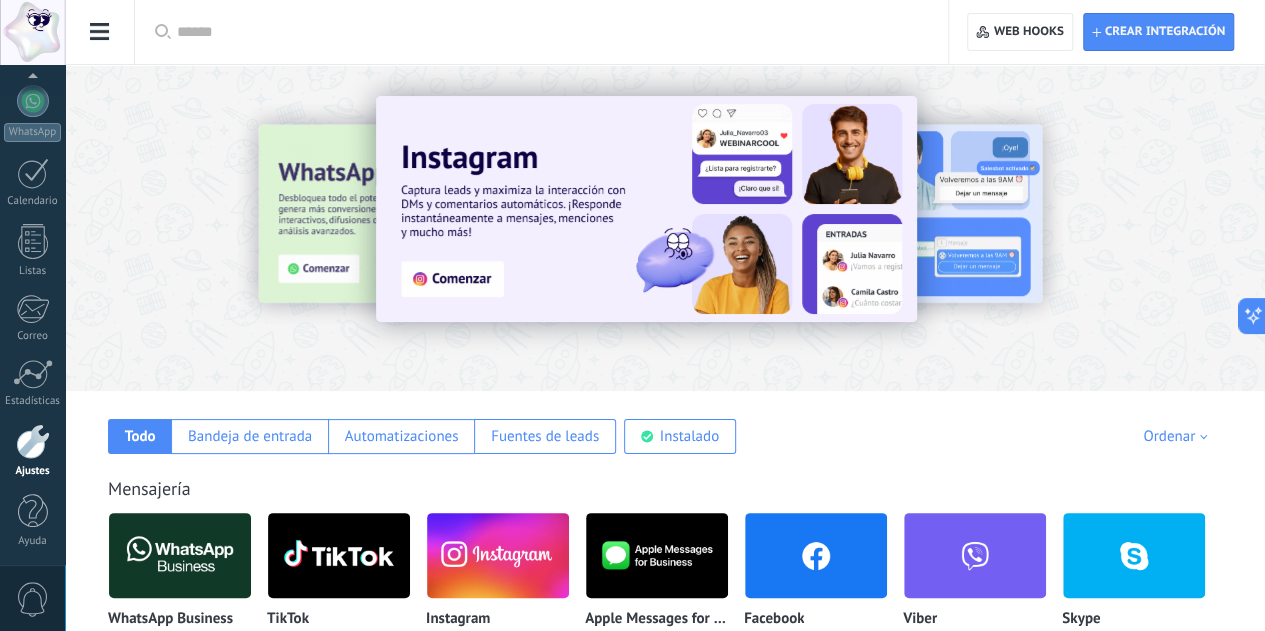 click on "Facturas" at bounding box center (-116, 149) 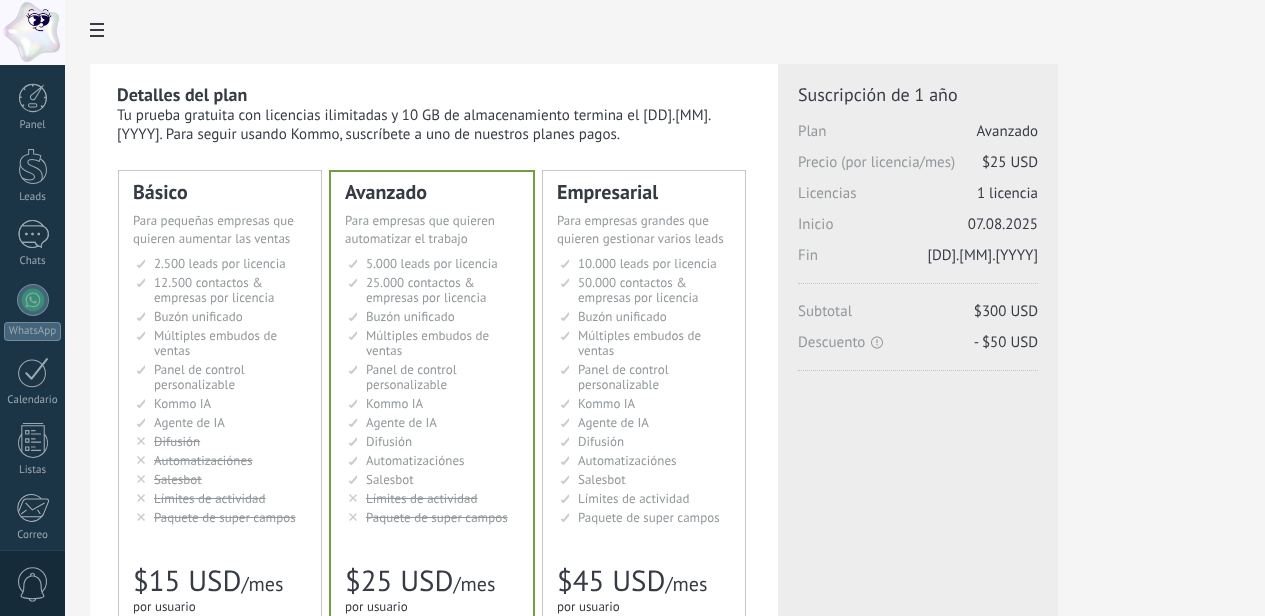 scroll, scrollTop: 0, scrollLeft: 0, axis: both 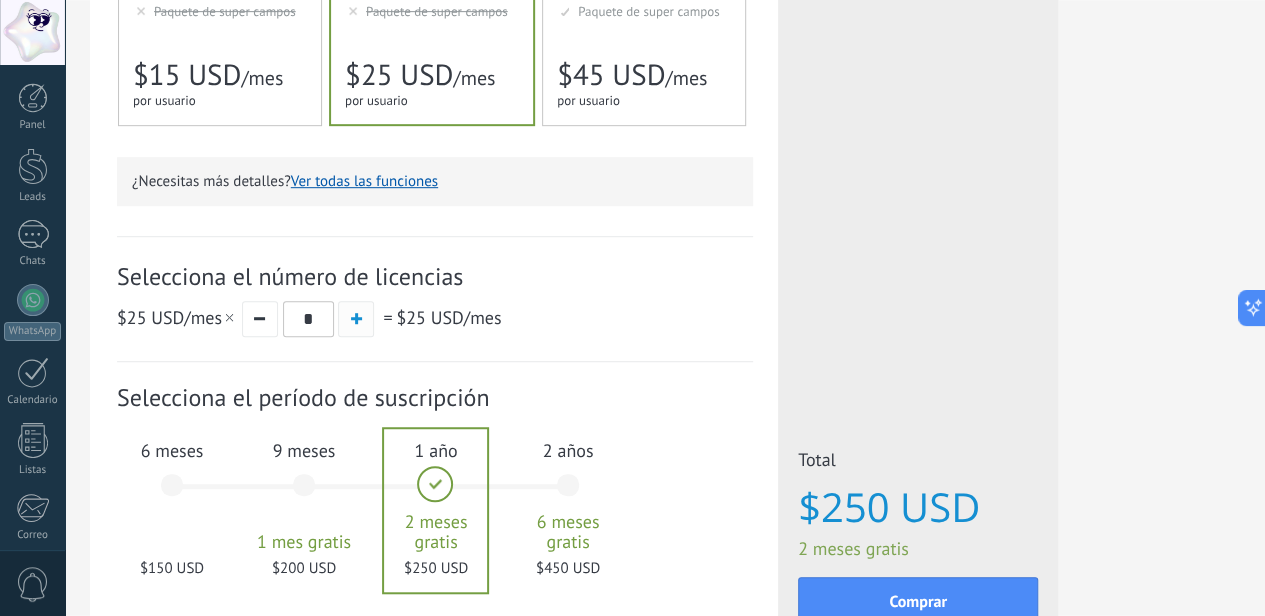 click at bounding box center (356, 319) 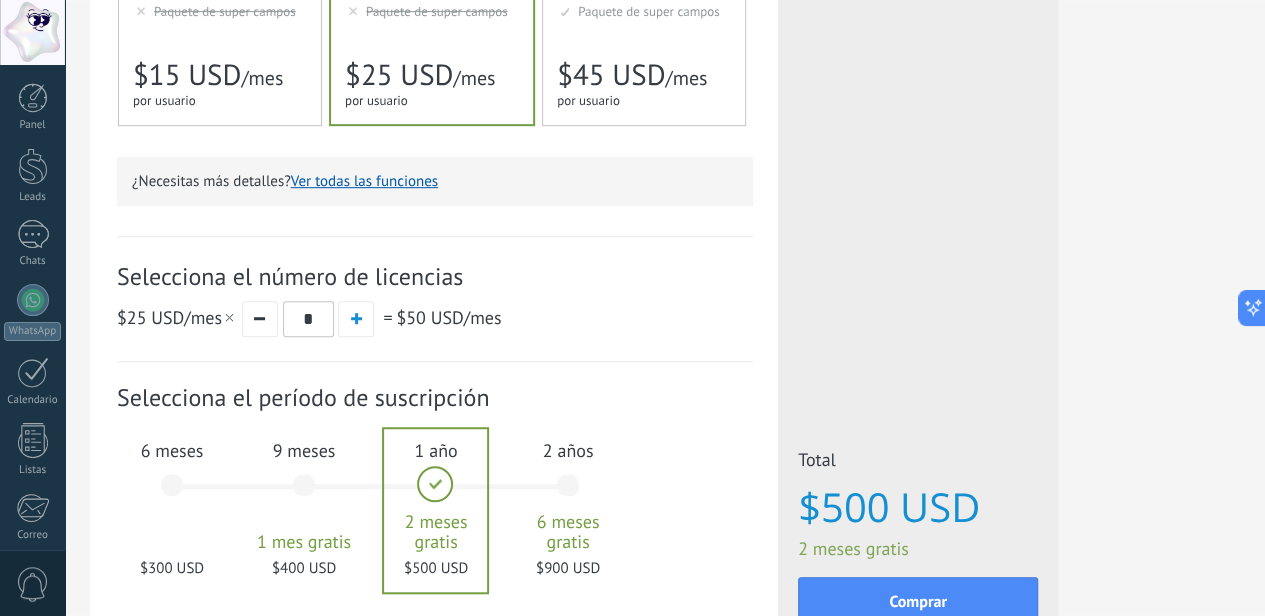 click on "6 meses
$300 USD" at bounding box center (172, 494) 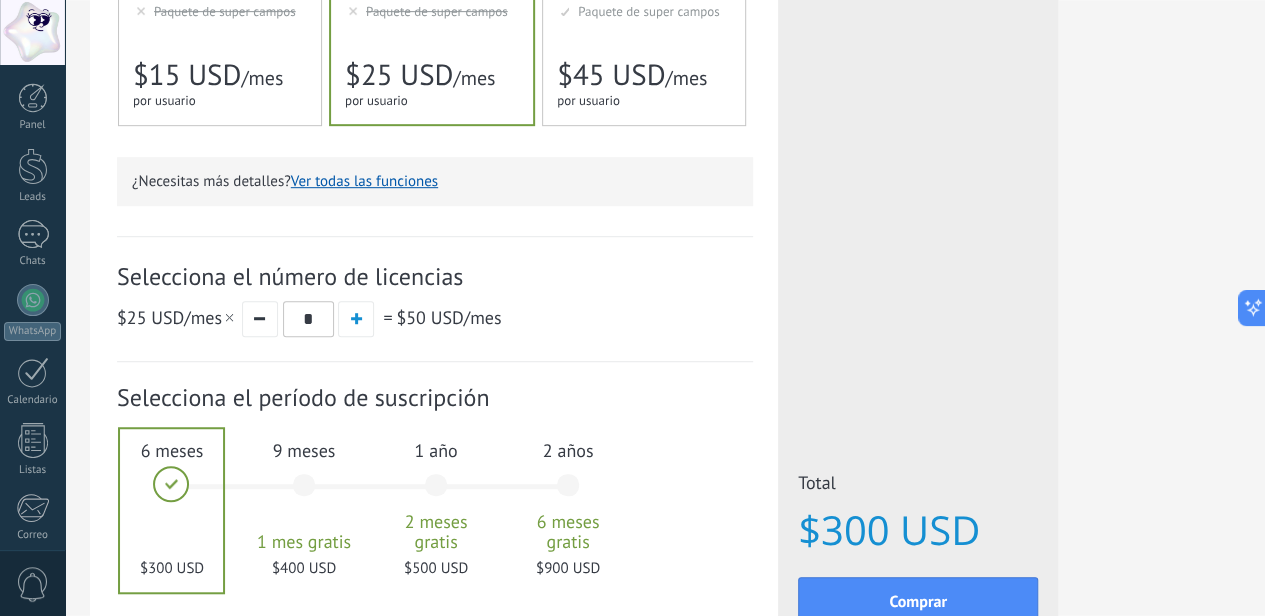 scroll, scrollTop: 0, scrollLeft: 0, axis: both 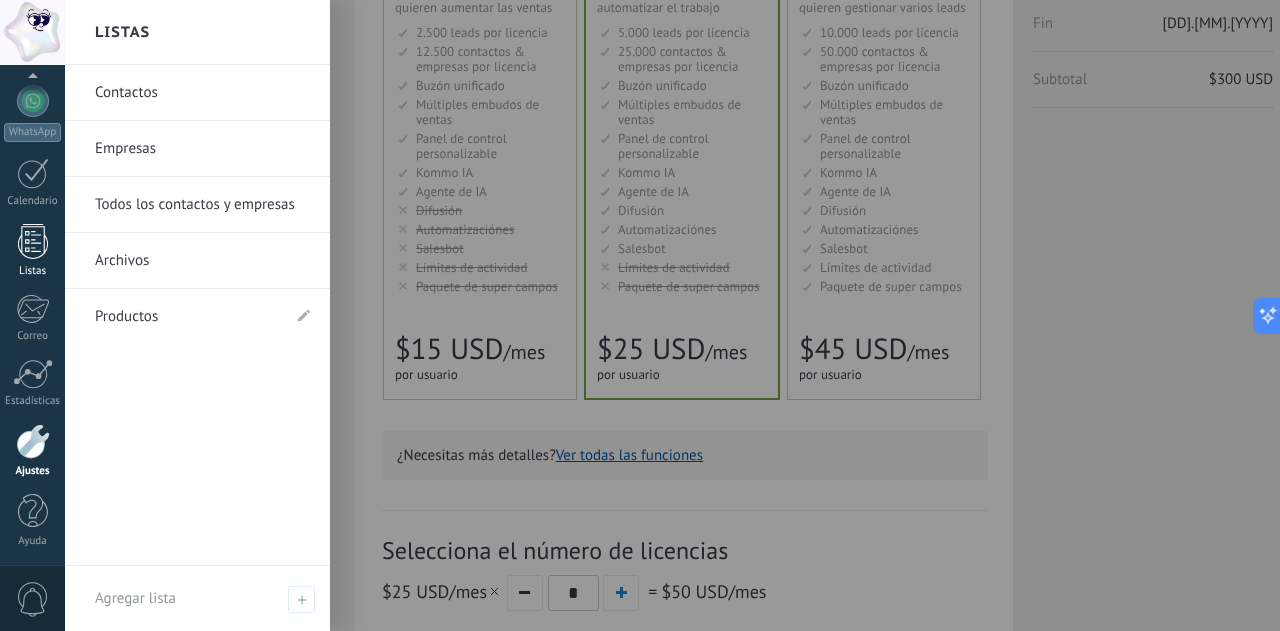 click at bounding box center (33, 241) 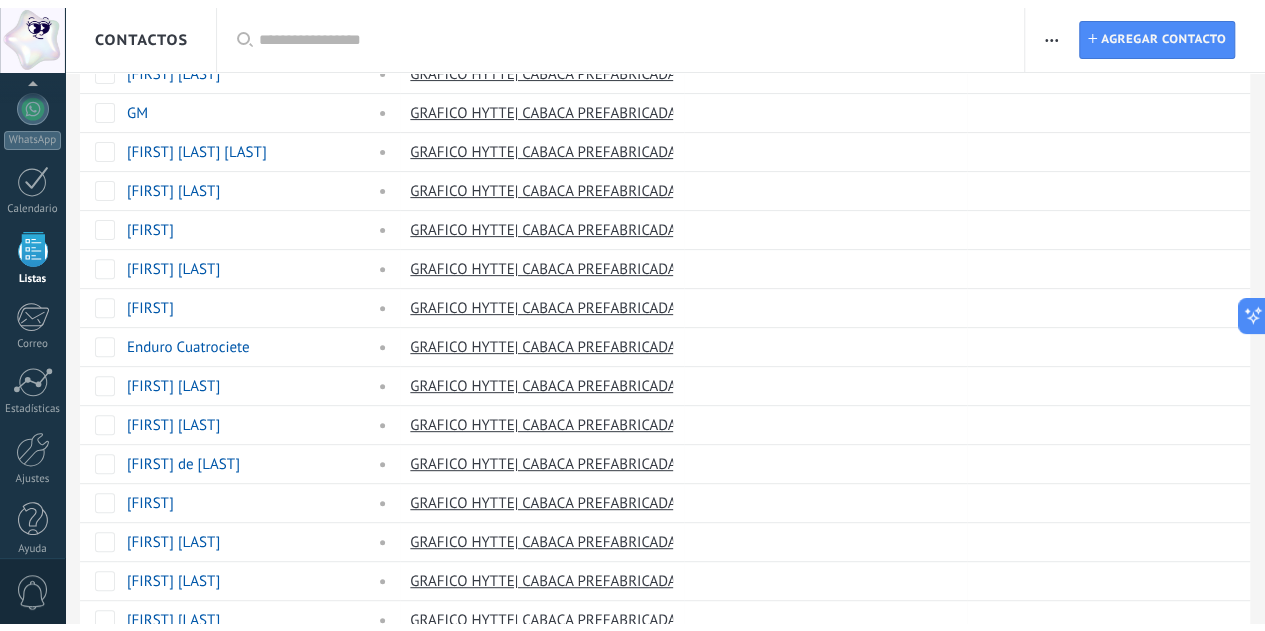 scroll, scrollTop: 0, scrollLeft: 0, axis: both 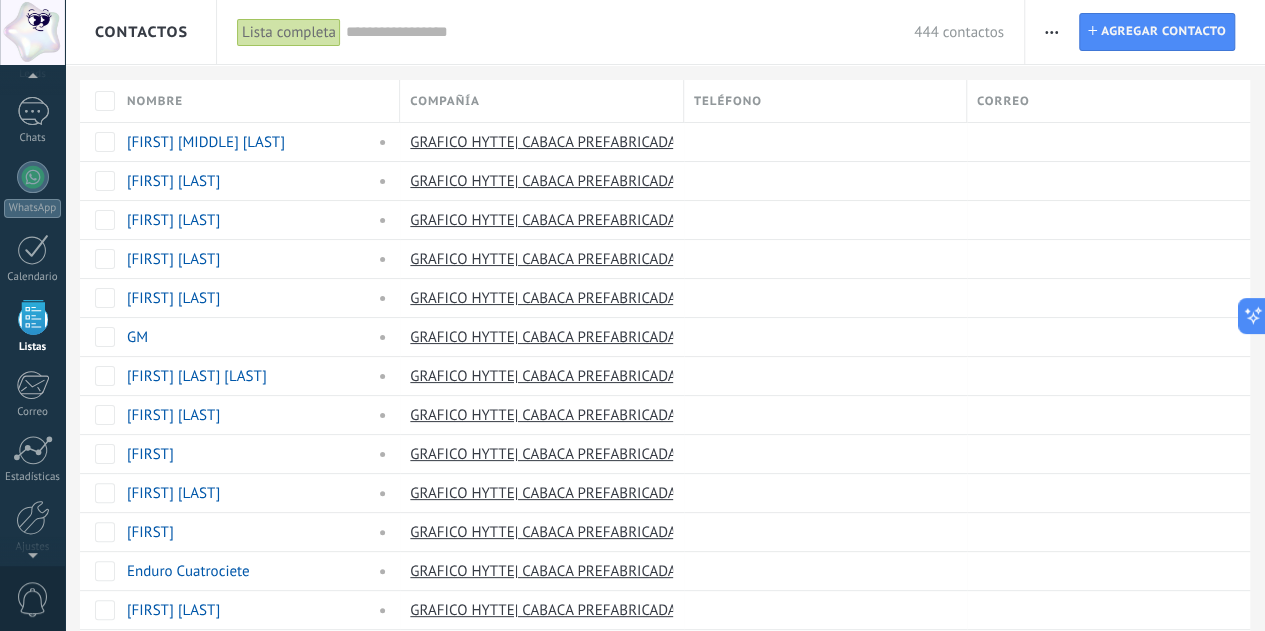 click at bounding box center (1051, 32) 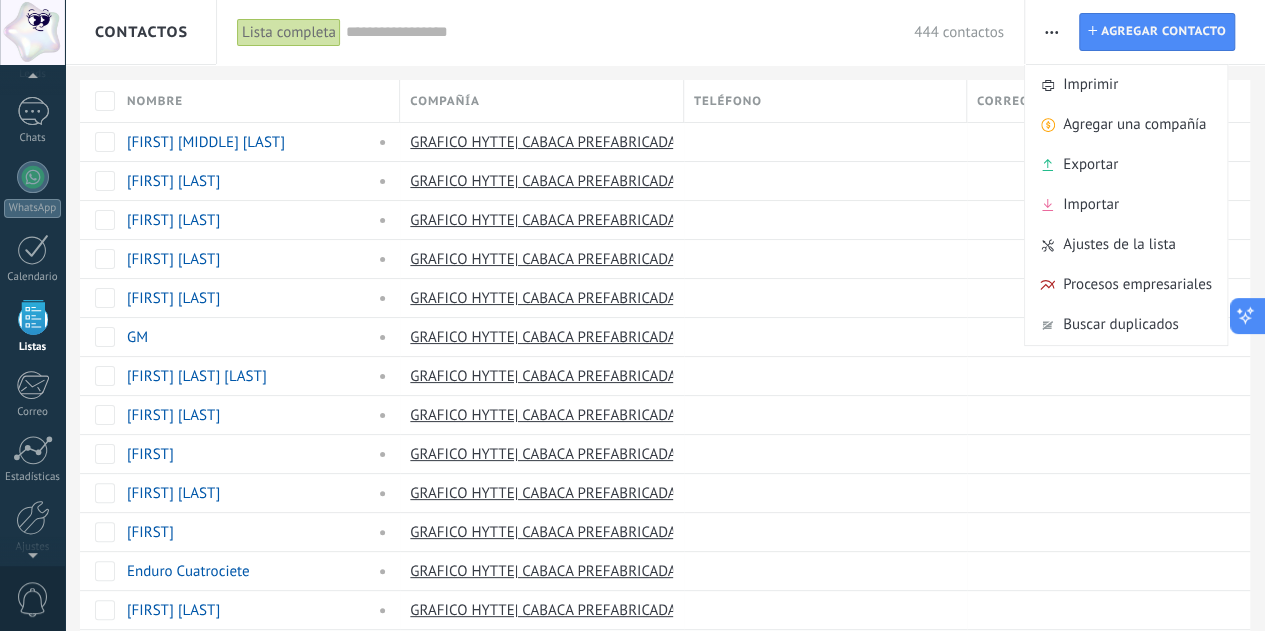 click 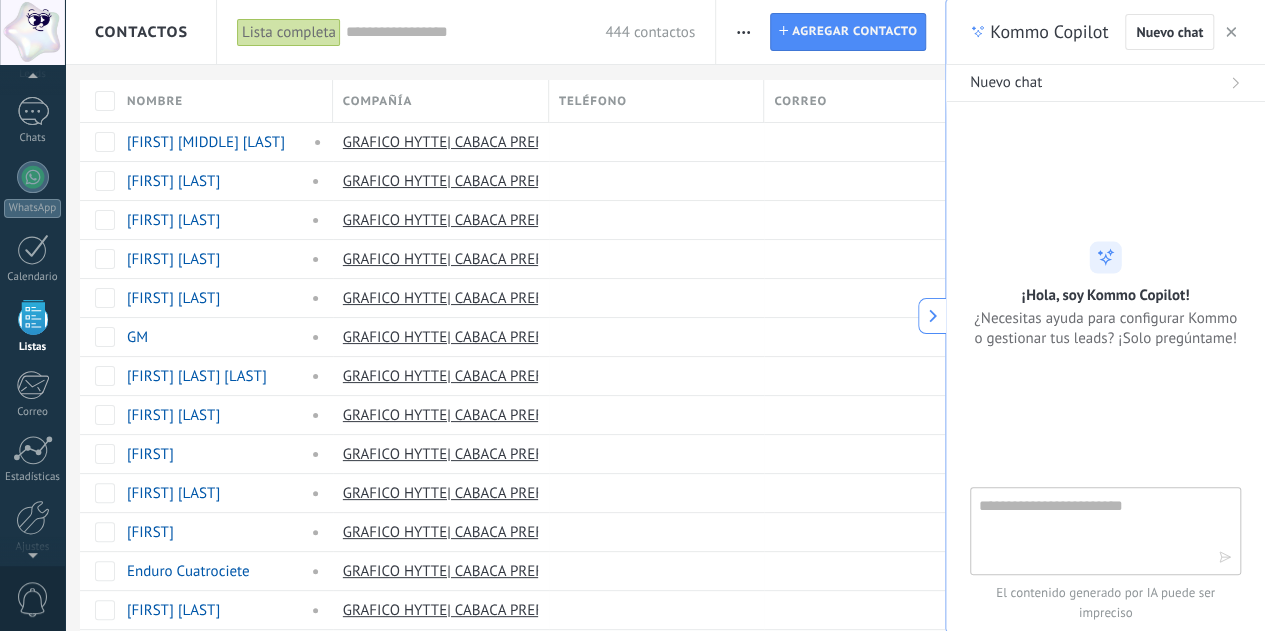 click at bounding box center [1091, 530] 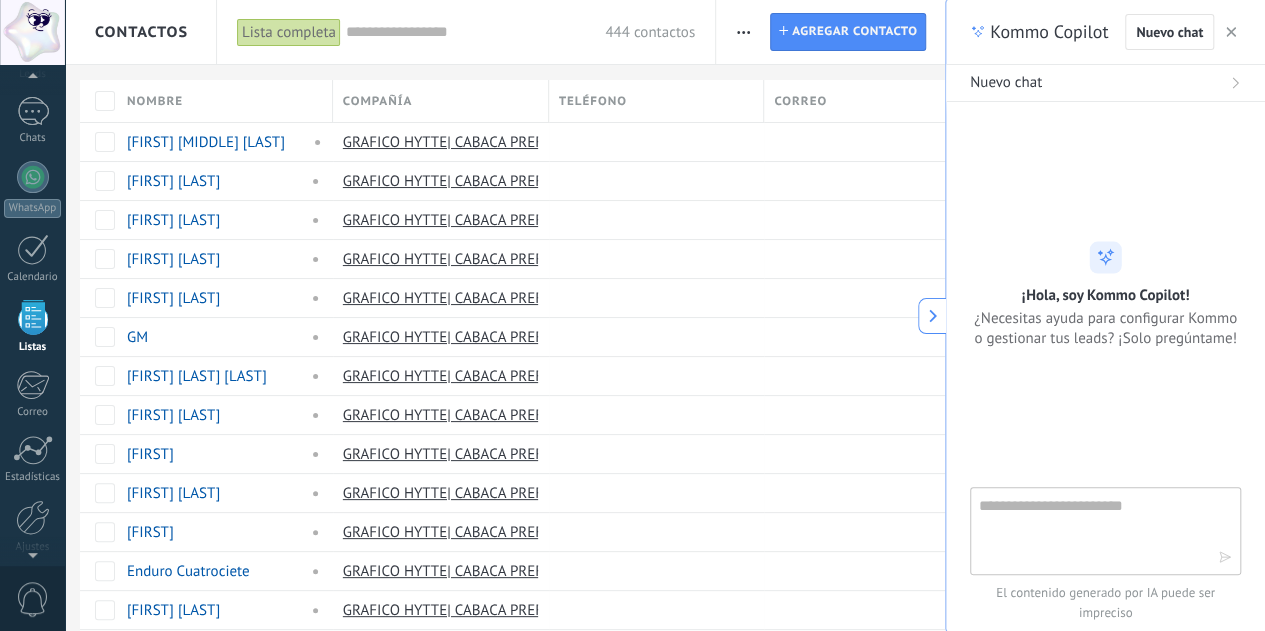 click at bounding box center [1091, 530] 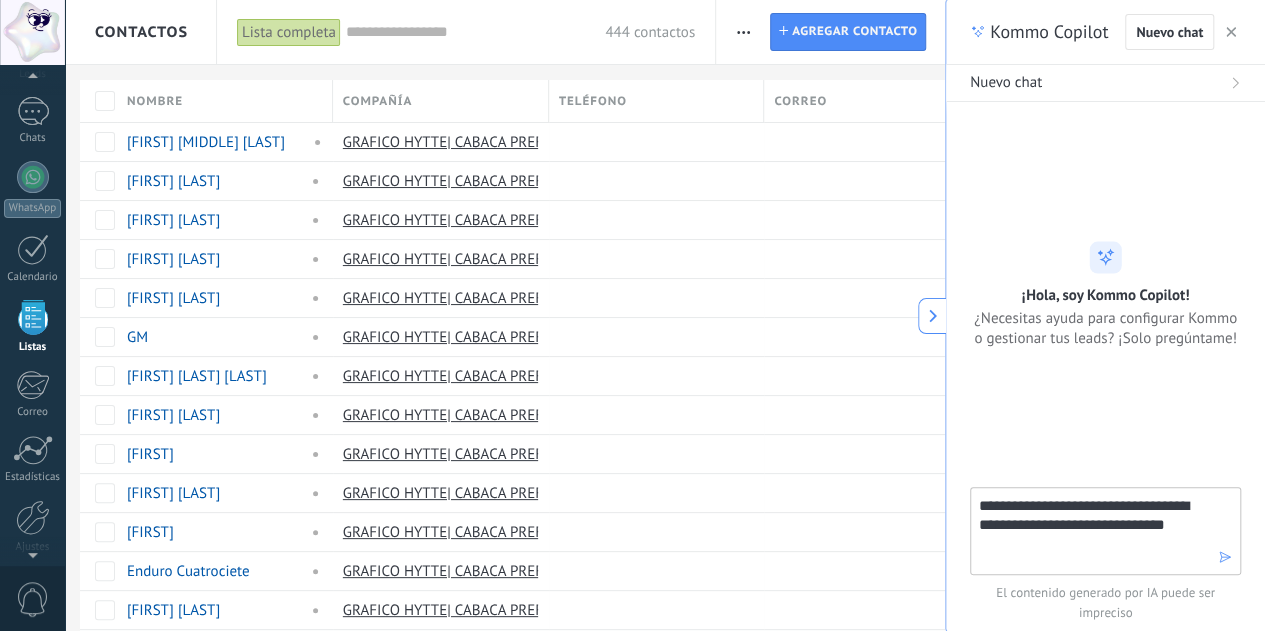 type on "**********" 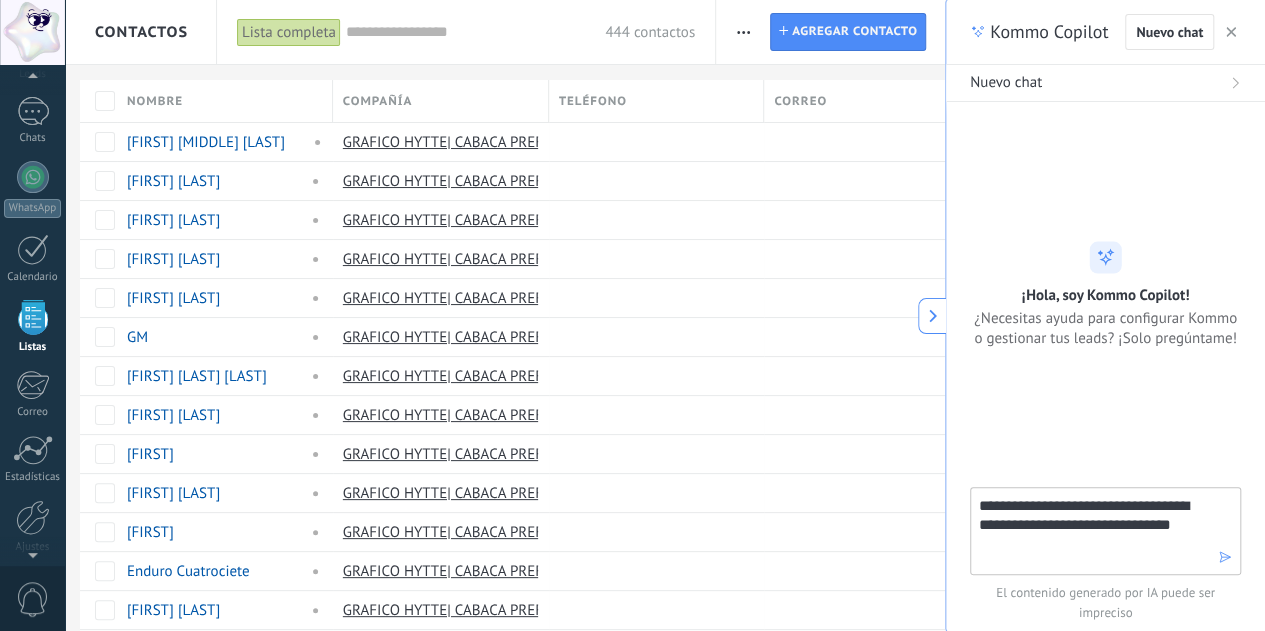 type 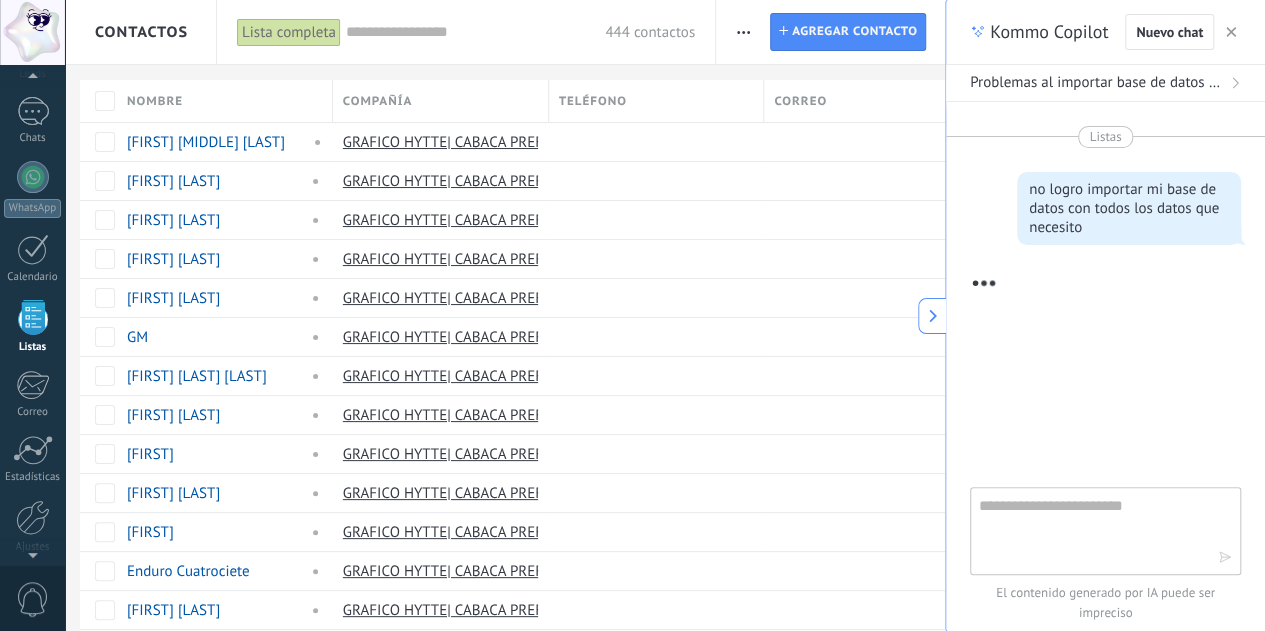 scroll, scrollTop: 158, scrollLeft: 0, axis: vertical 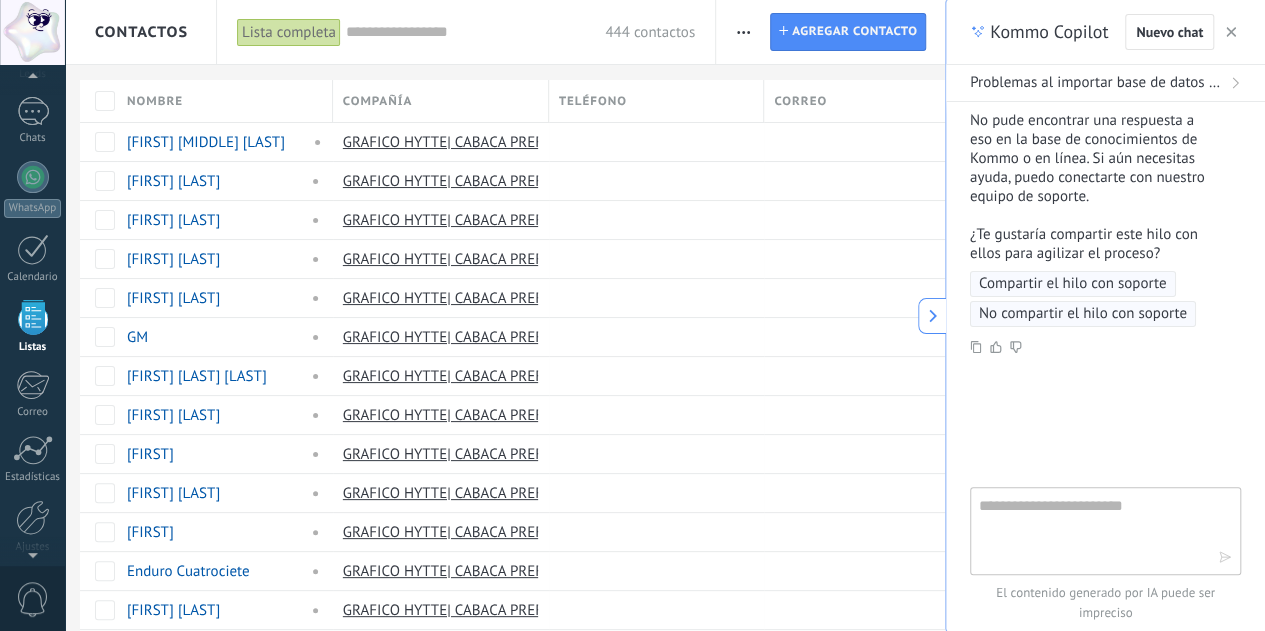 click on "Compartir el hilo con soporte" at bounding box center [1073, 284] 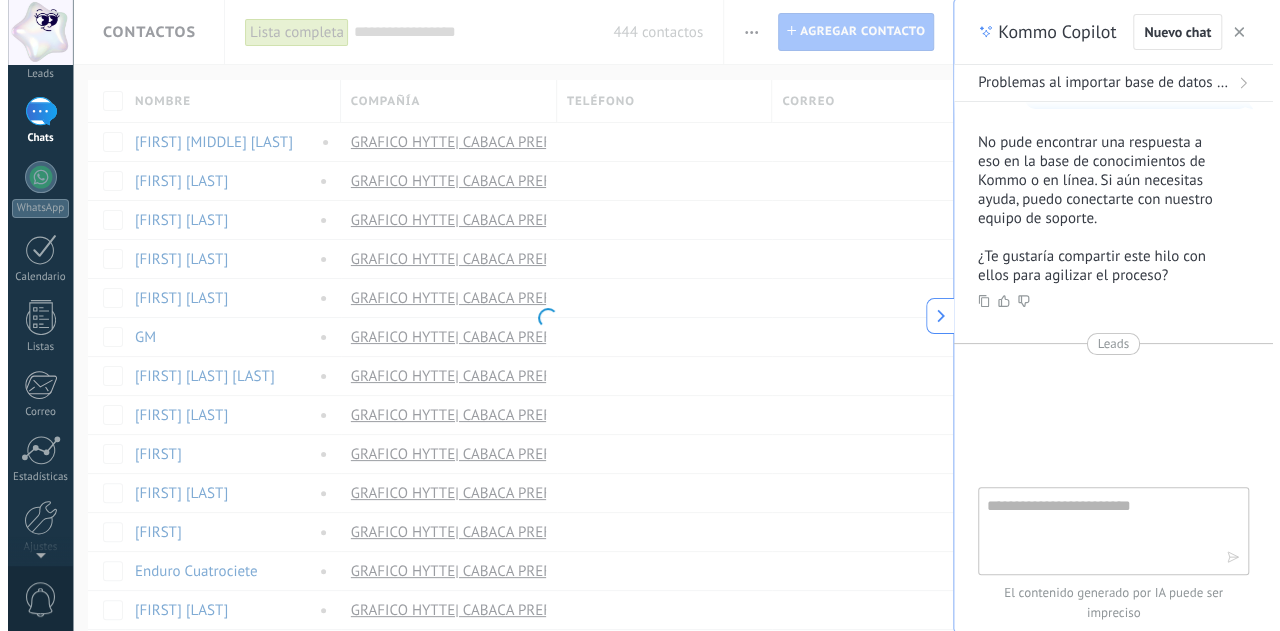 scroll, scrollTop: 0, scrollLeft: 0, axis: both 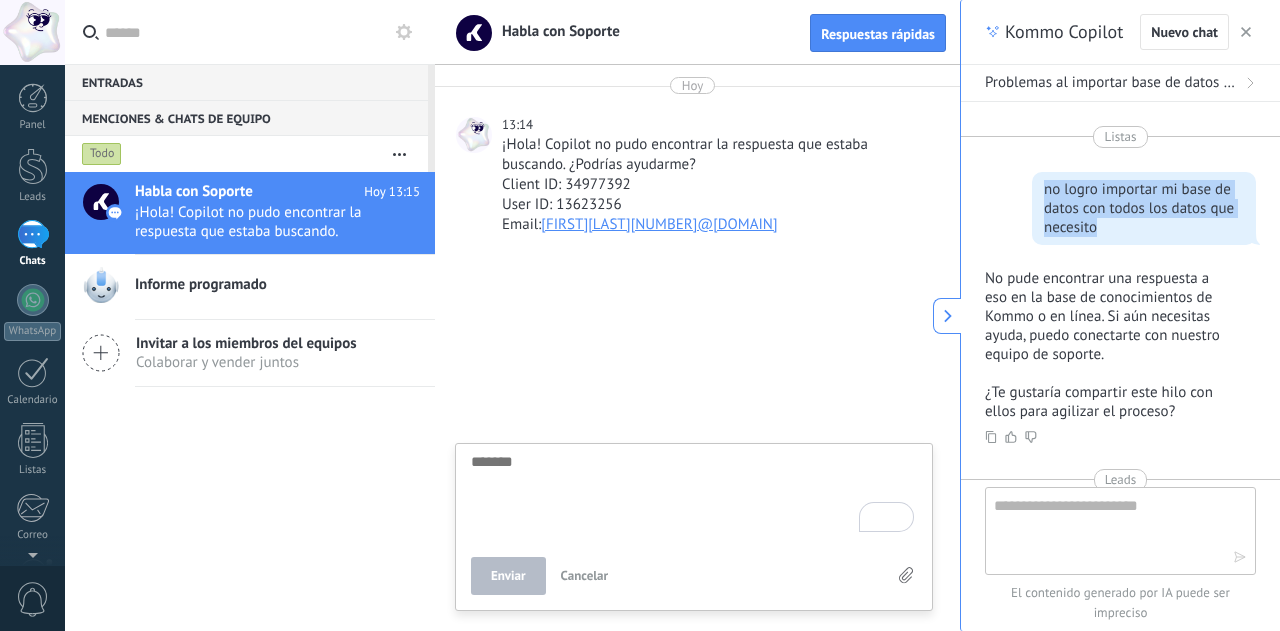 drag, startPoint x: 1102, startPoint y: 227, endPoint x: 1041, endPoint y: 175, distance: 80.1561 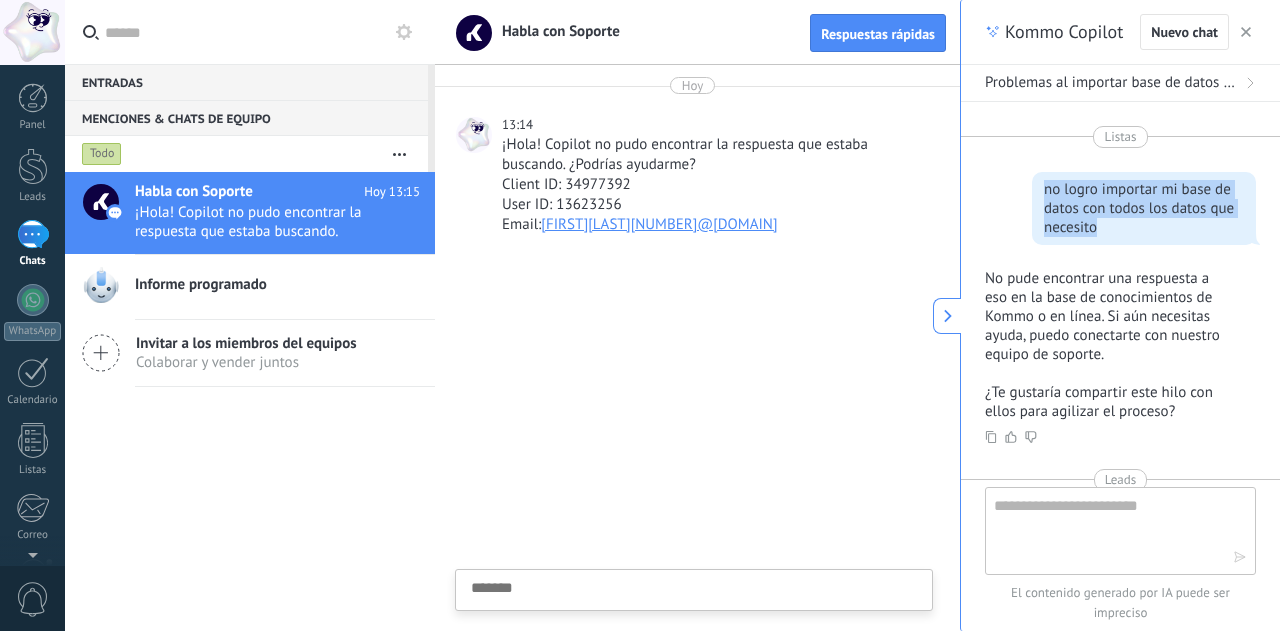 copy on "no logro importar mi base de datos con todos los datos que necesito" 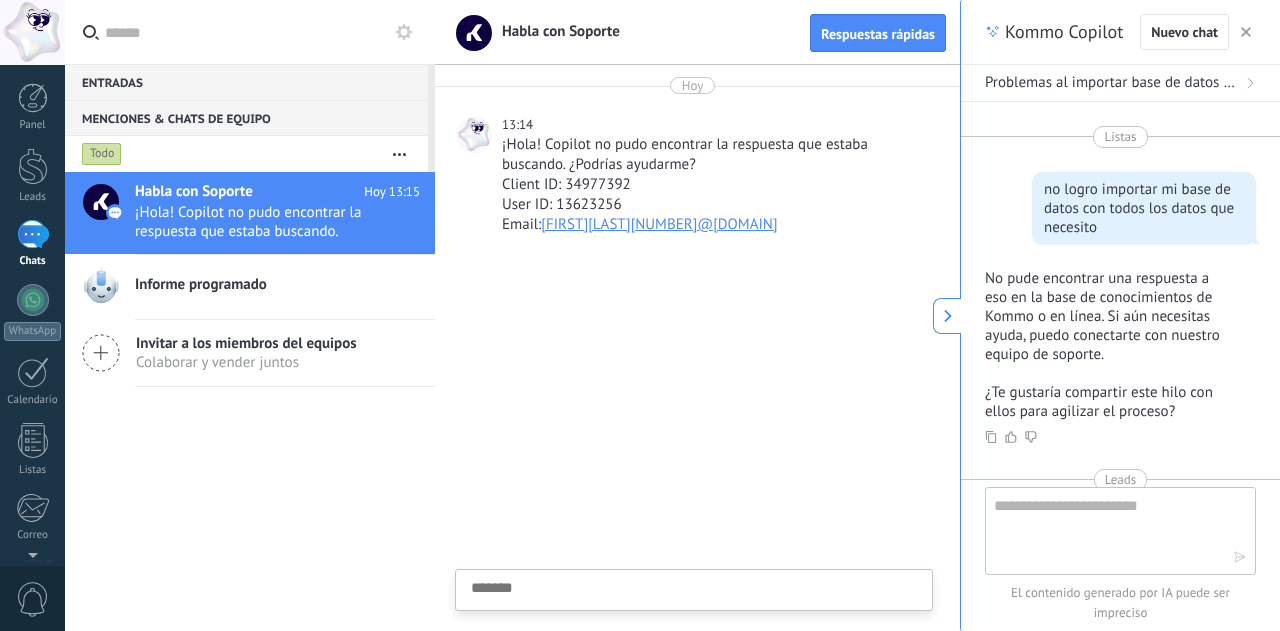 click at bounding box center (694, 621) 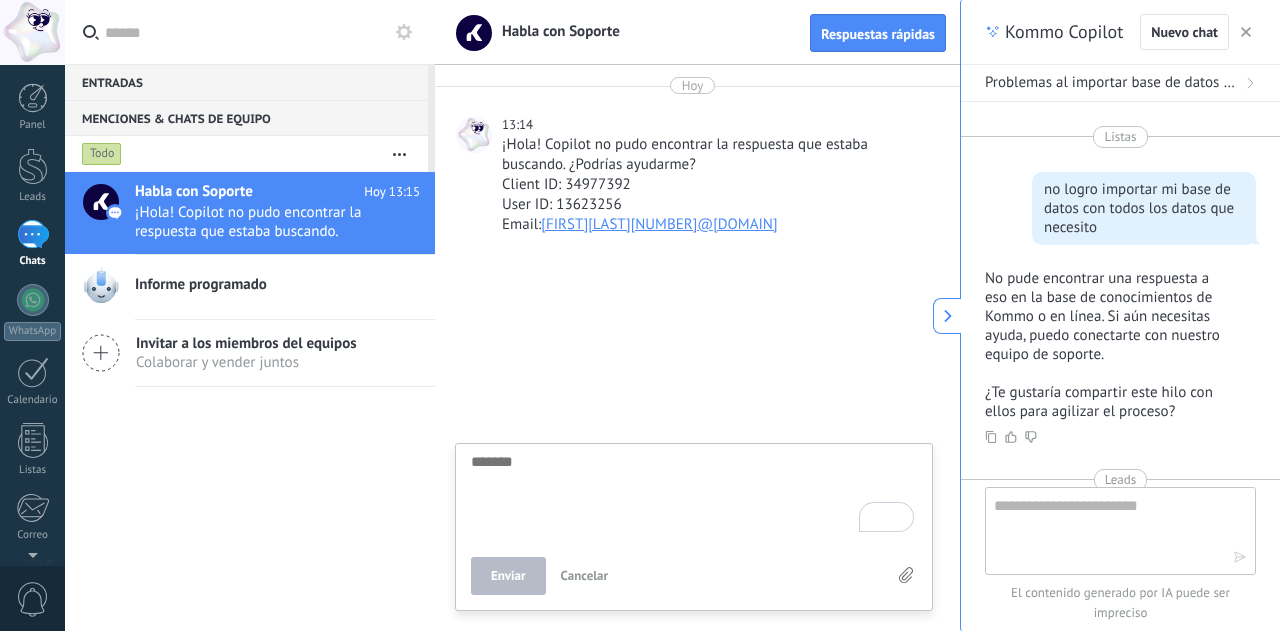 paste on "**********" 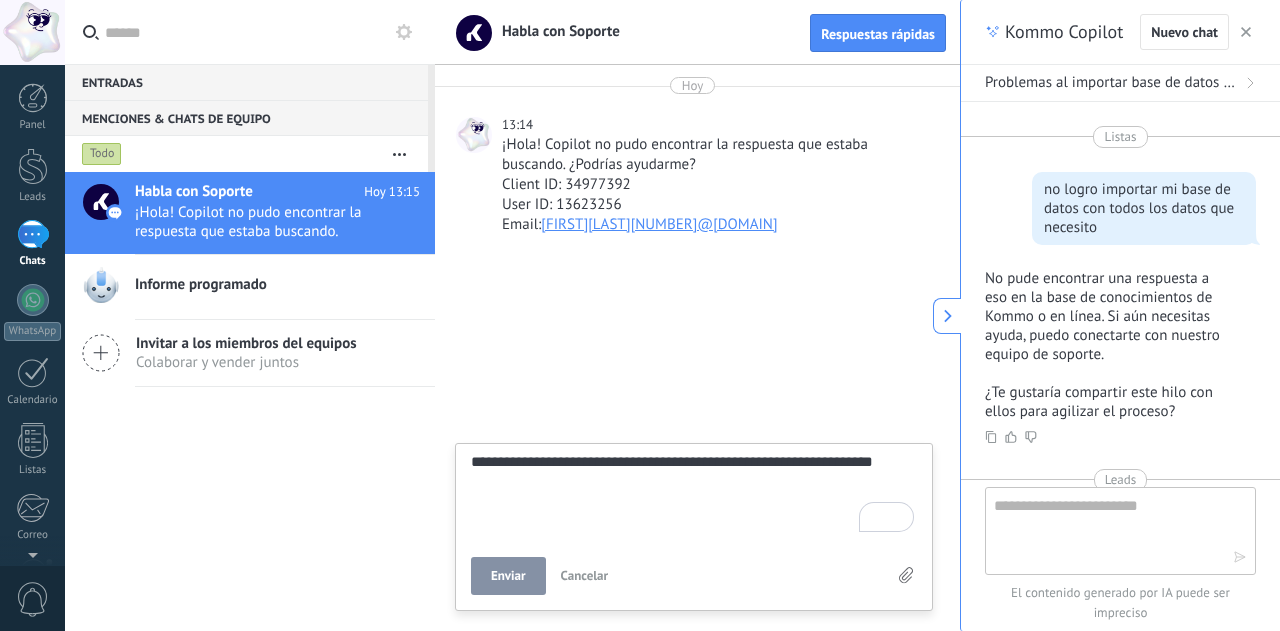 scroll, scrollTop: 19, scrollLeft: 0, axis: vertical 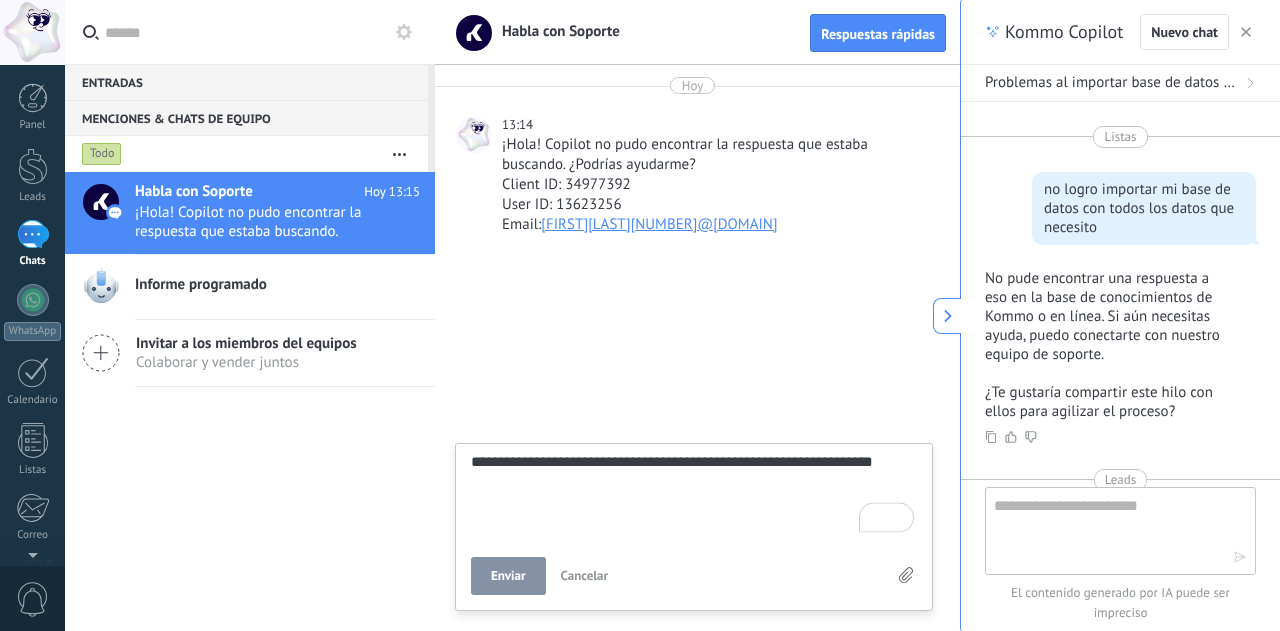 type on "**********" 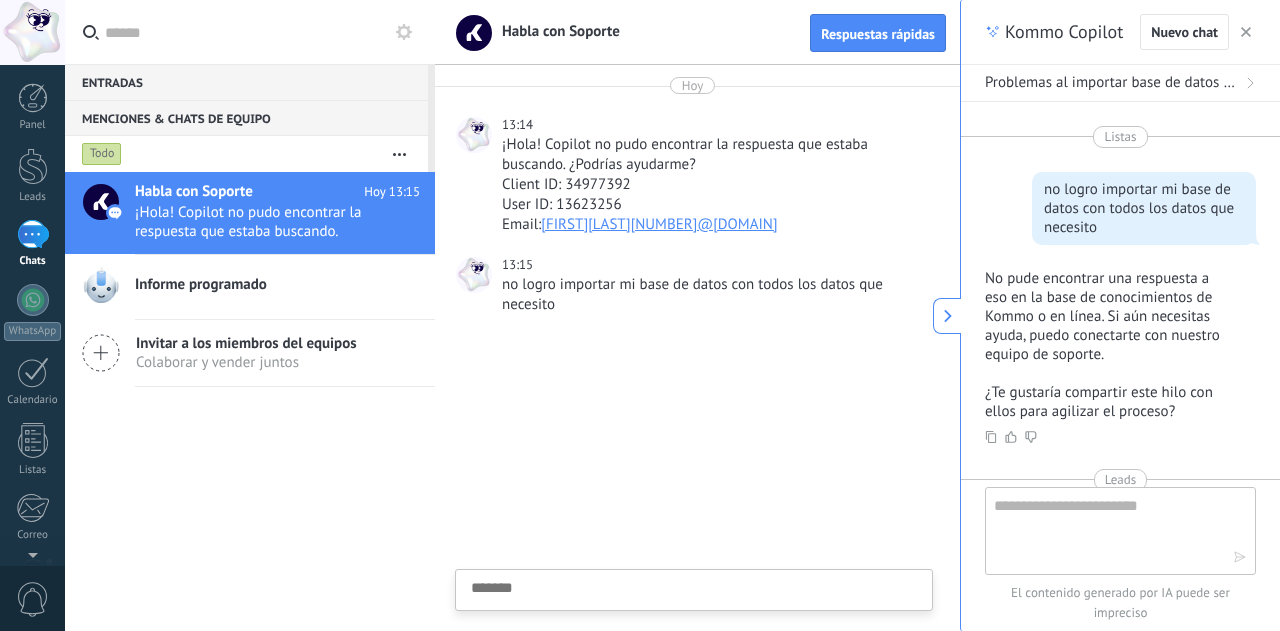 scroll, scrollTop: 19, scrollLeft: 0, axis: vertical 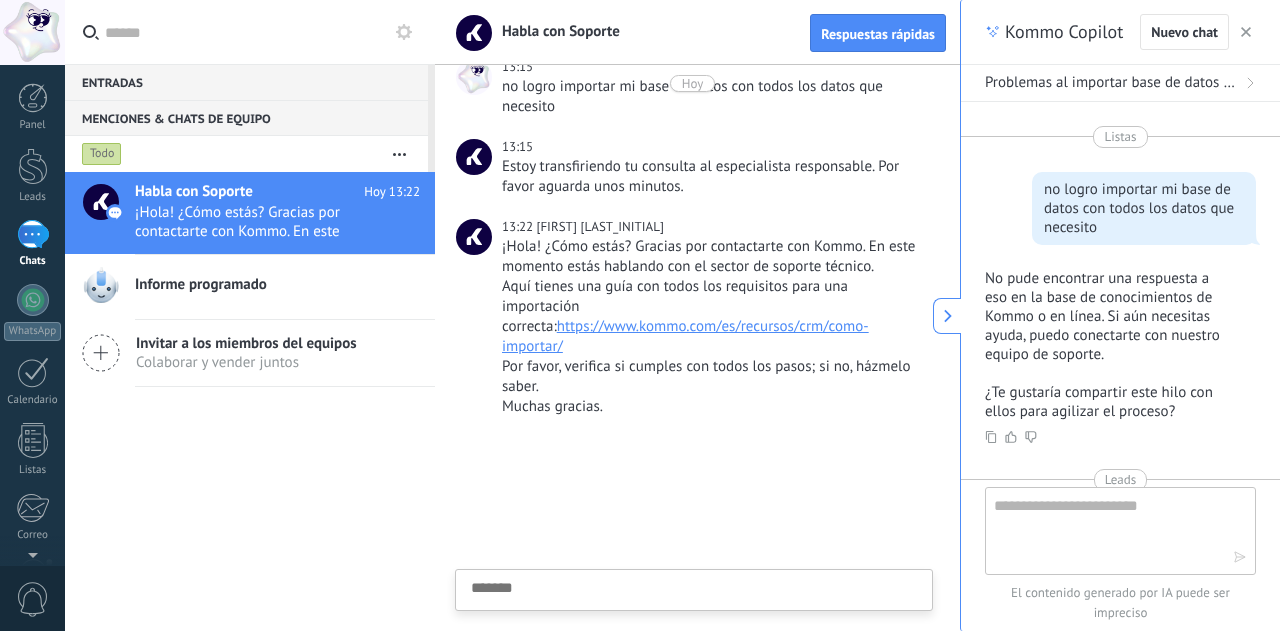 click on "https://www.kommo.com/es/recursos/crm/como-importar/" at bounding box center (685, 336) 